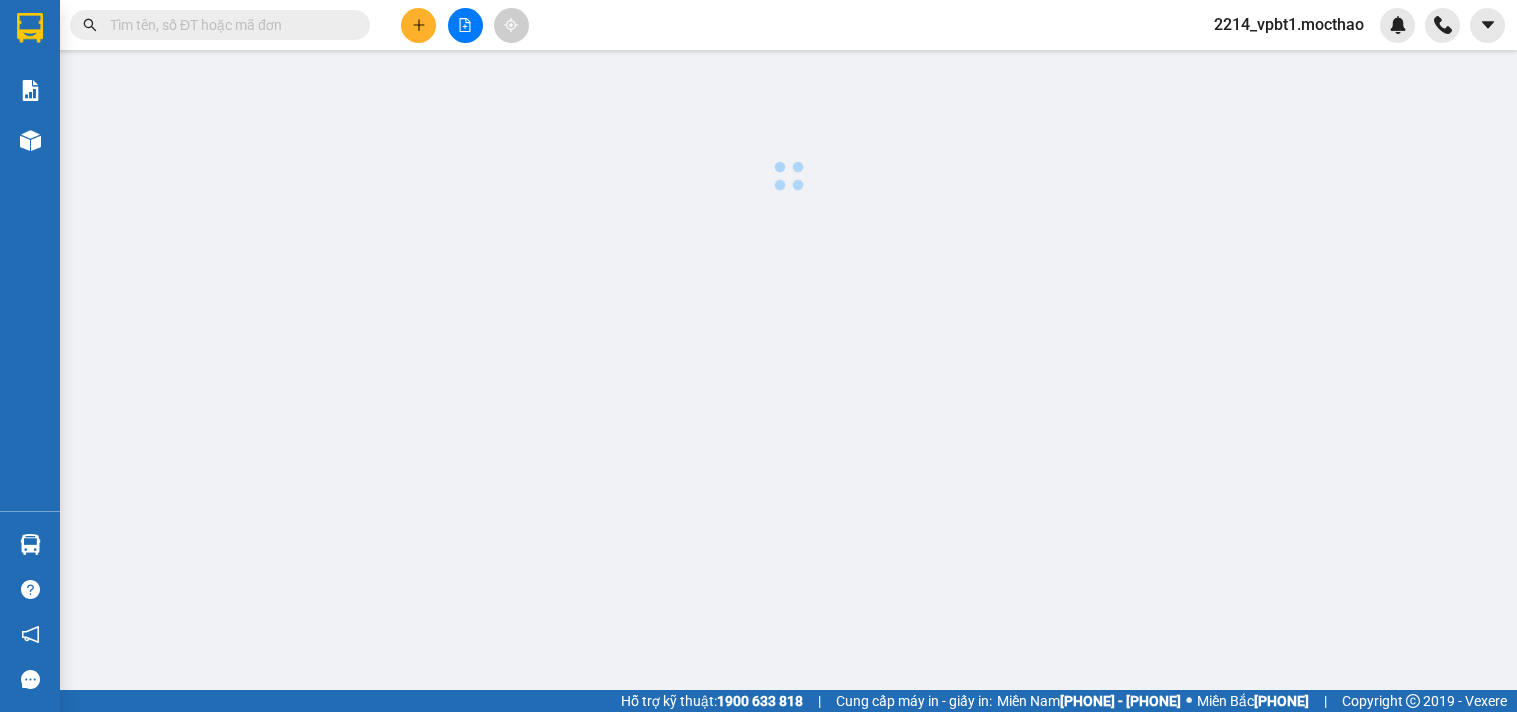 scroll, scrollTop: 0, scrollLeft: 0, axis: both 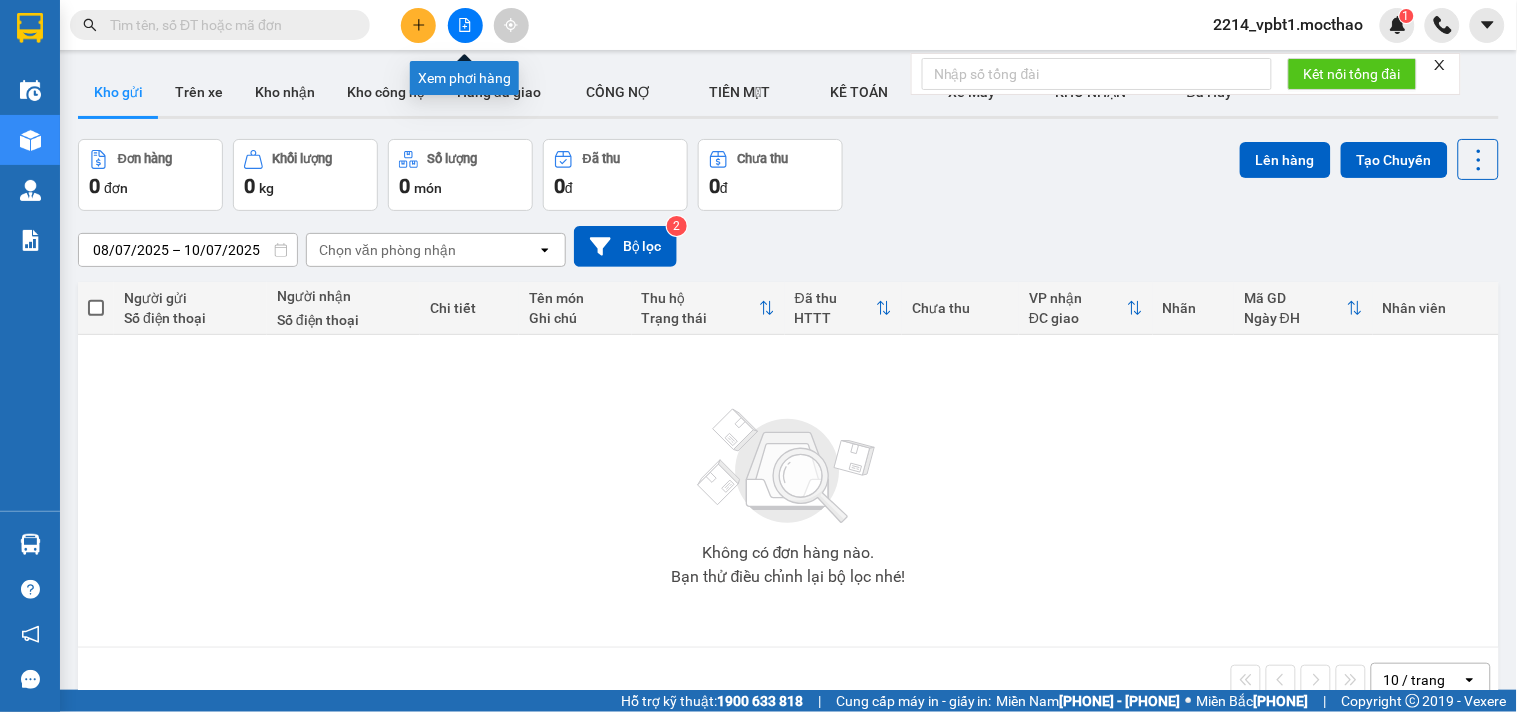 click at bounding box center [465, 25] 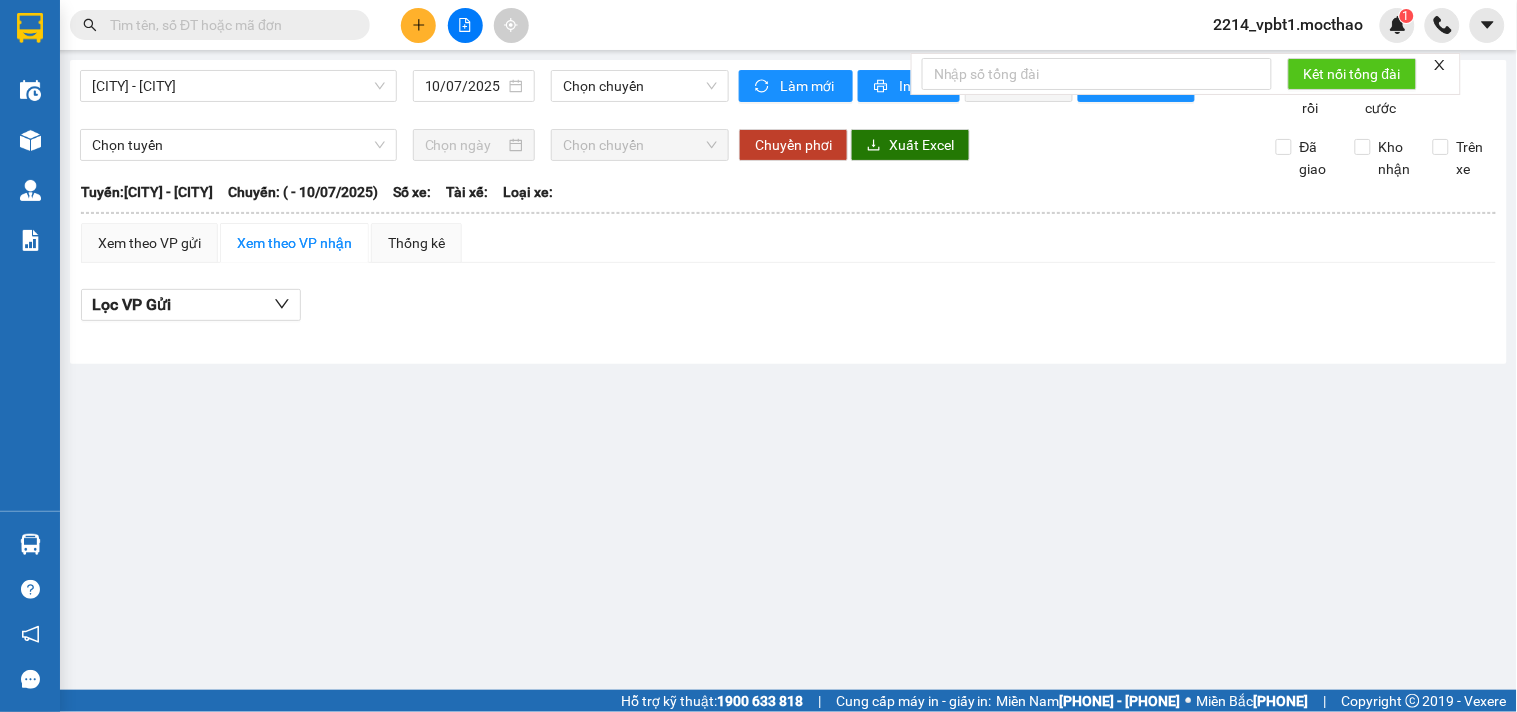 drag, startPoint x: 261, startPoint y: 83, endPoint x: 254, endPoint y: 98, distance: 16.552946 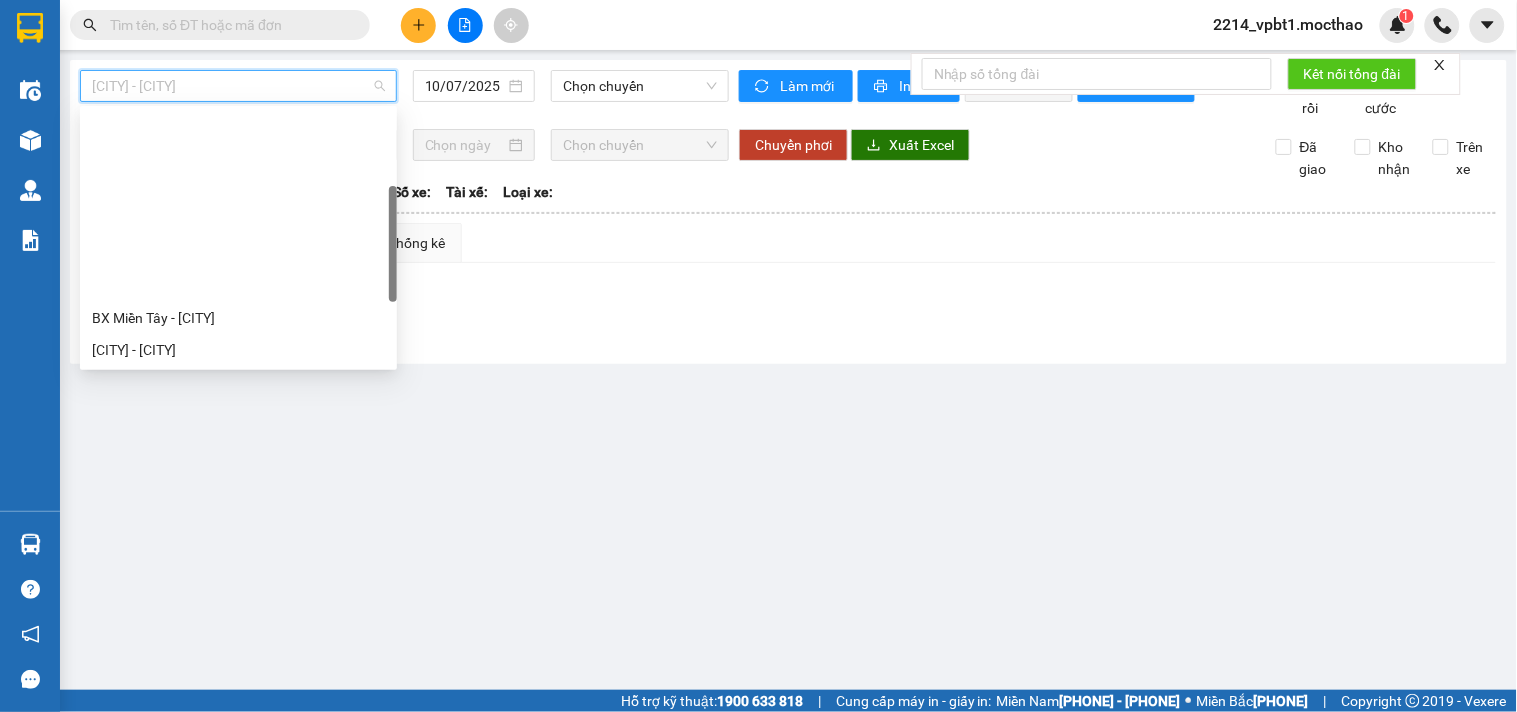 scroll, scrollTop: 222, scrollLeft: 0, axis: vertical 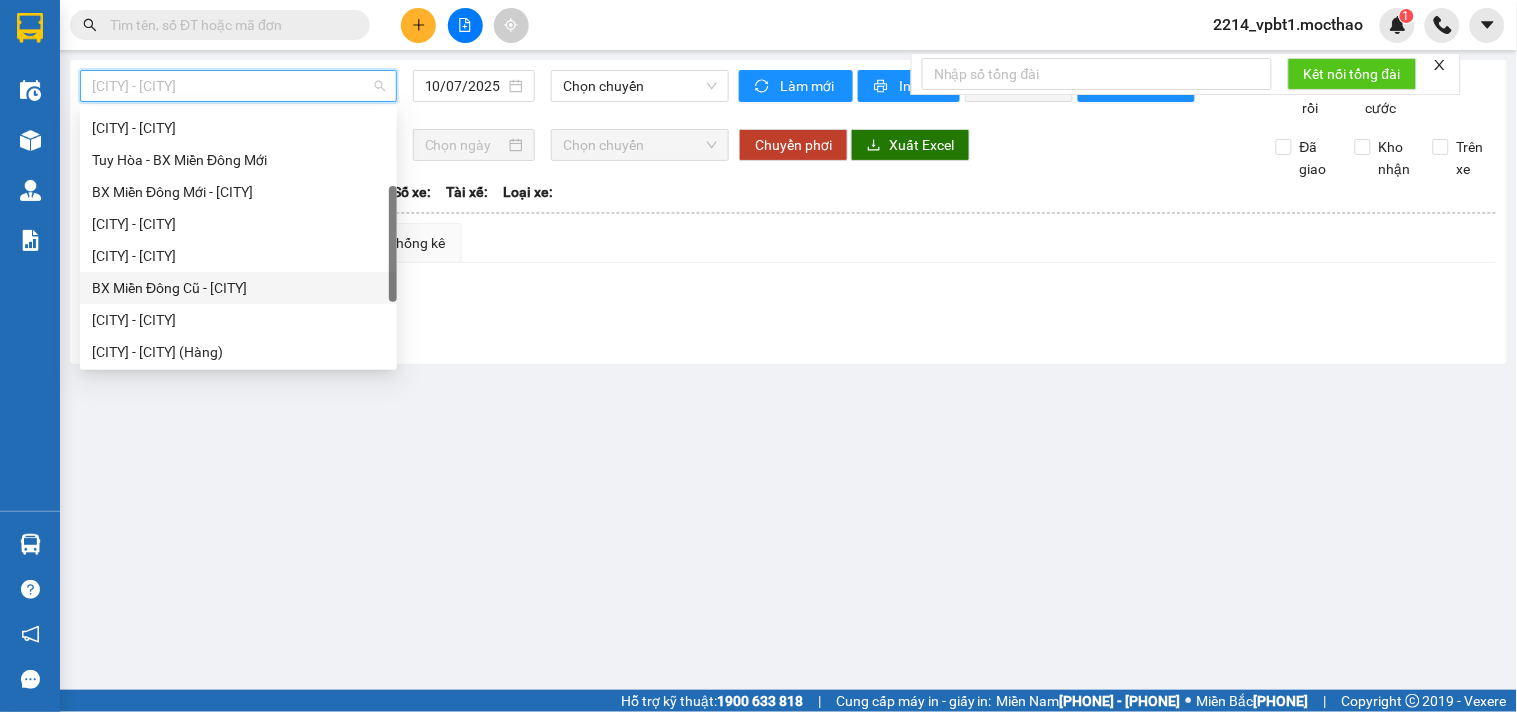 click on "BX Miền Đông Cũ - [CITY]" at bounding box center [238, 288] 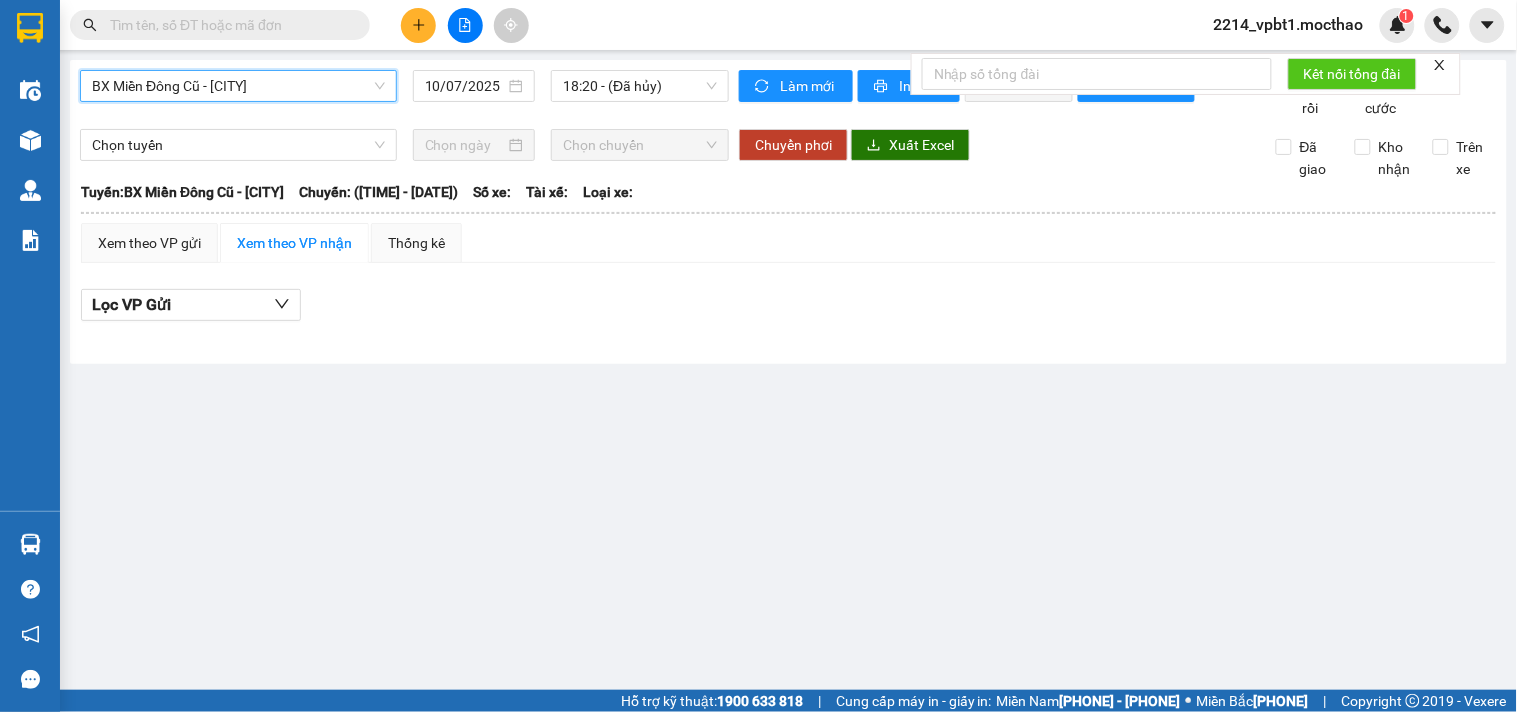 click on "10/07/2025" at bounding box center [465, 86] 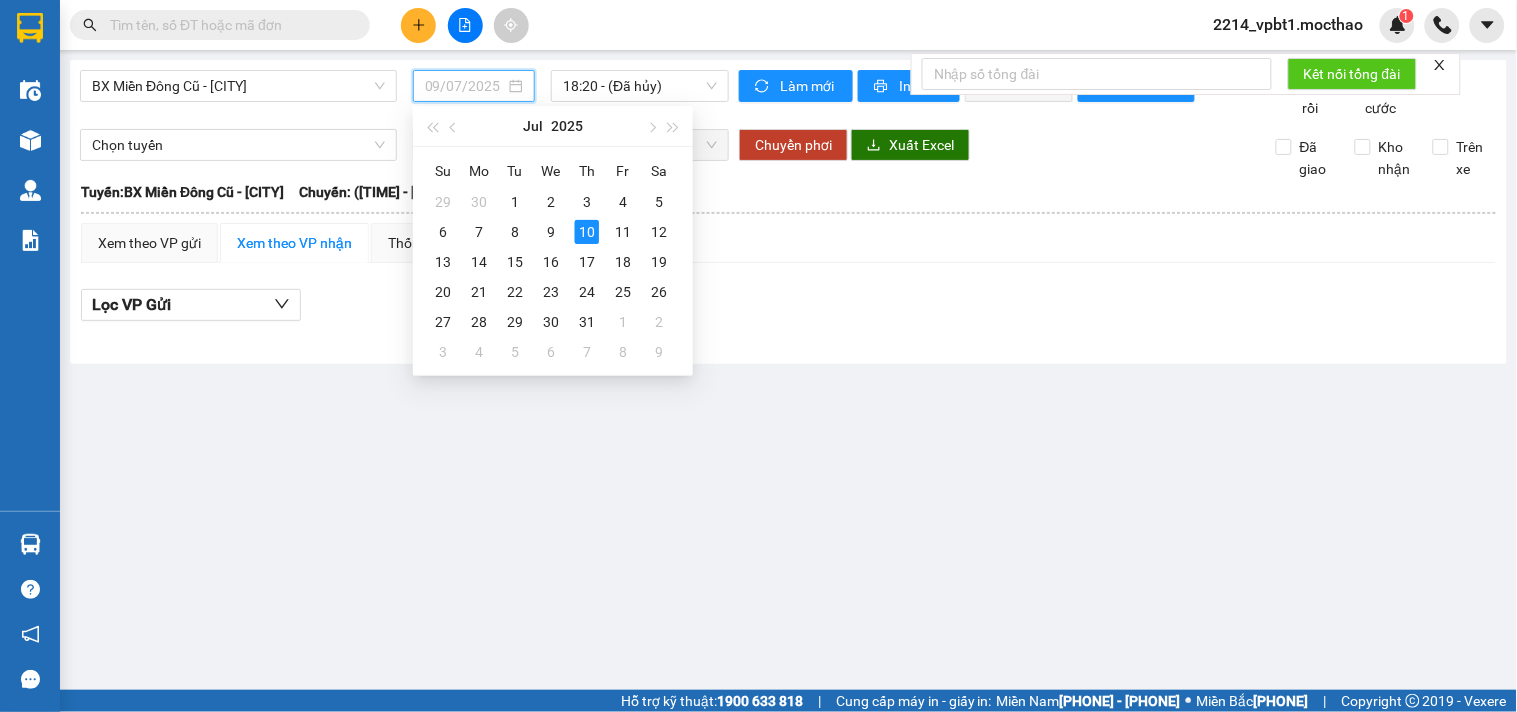 click on "9" at bounding box center [515, 202] 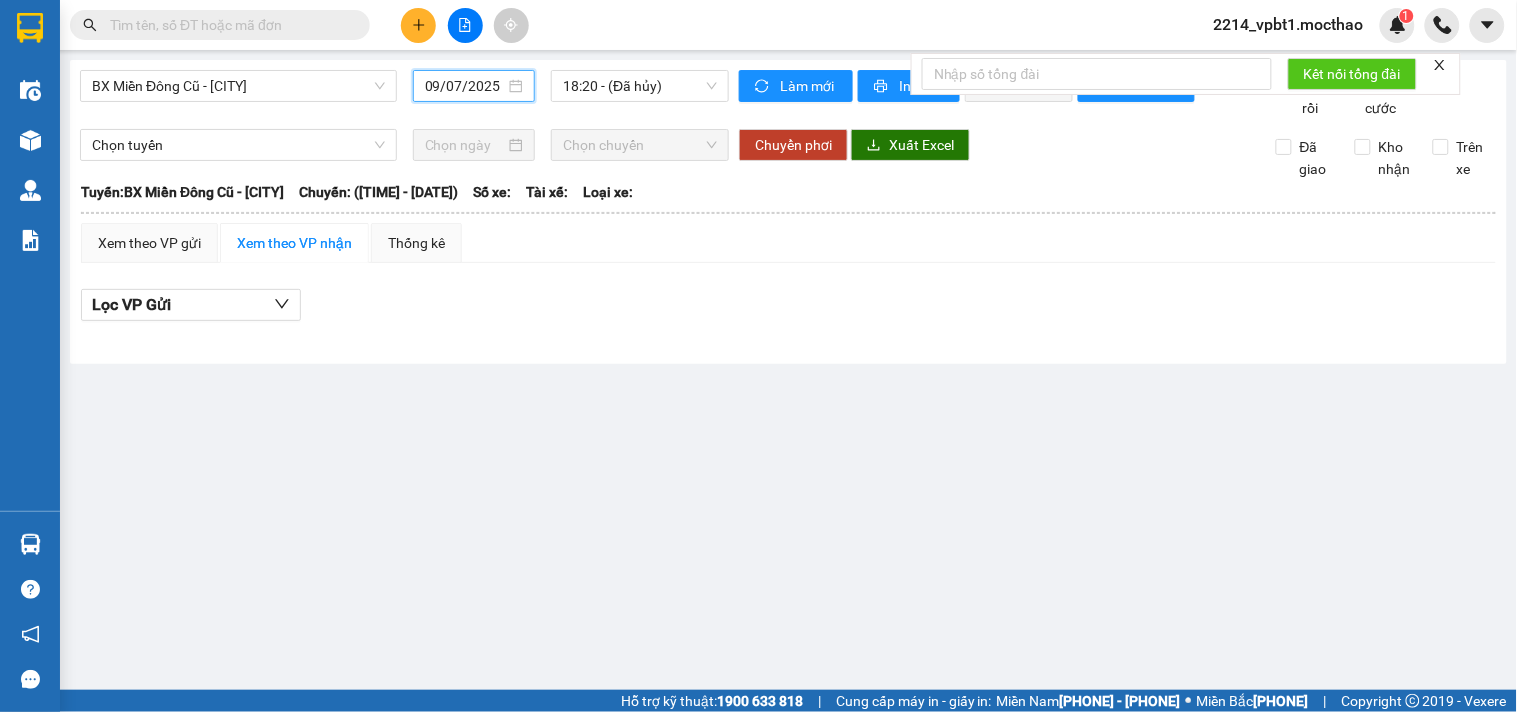 click on "18:20     - (Đã hủy)" at bounding box center (640, 86) 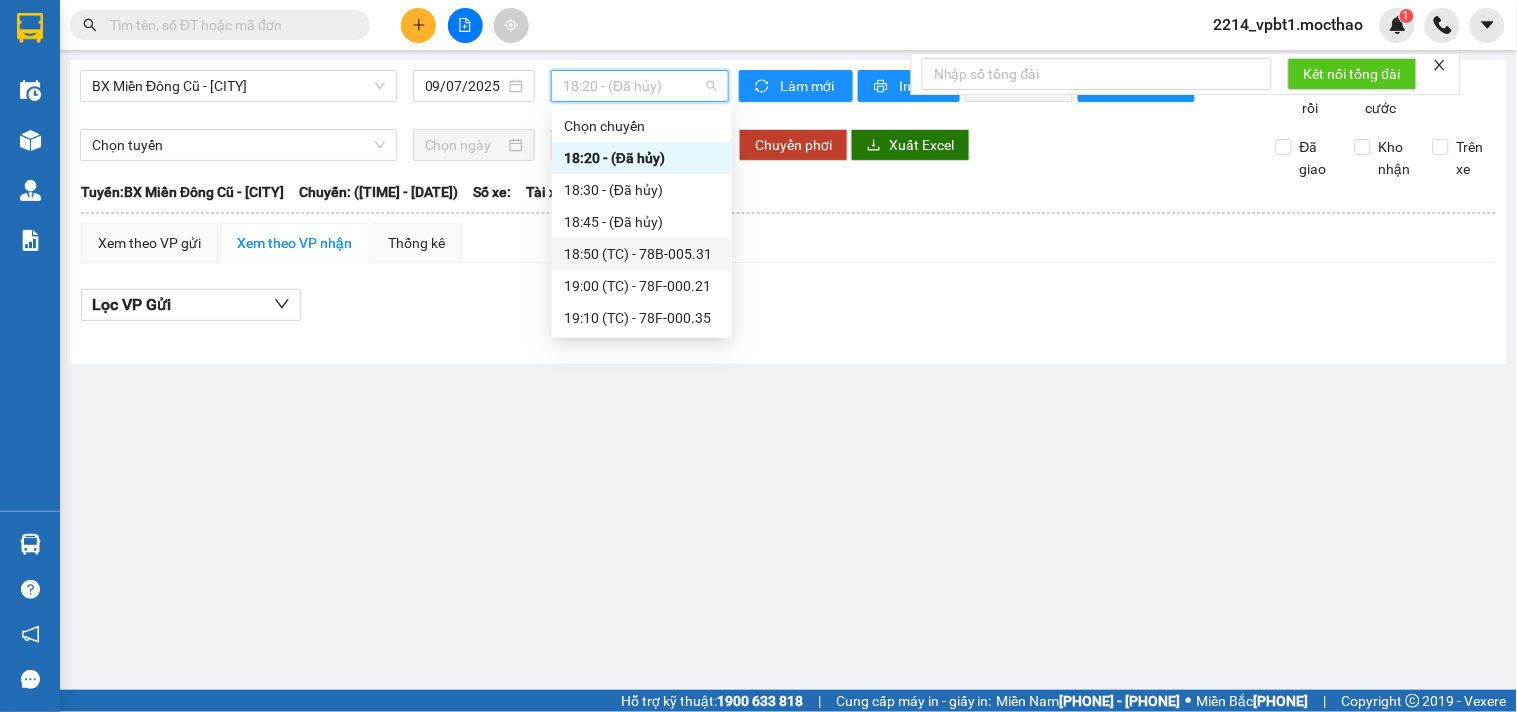 click on "[TIME] (TC) - 78B-005.31" at bounding box center [0, 0] 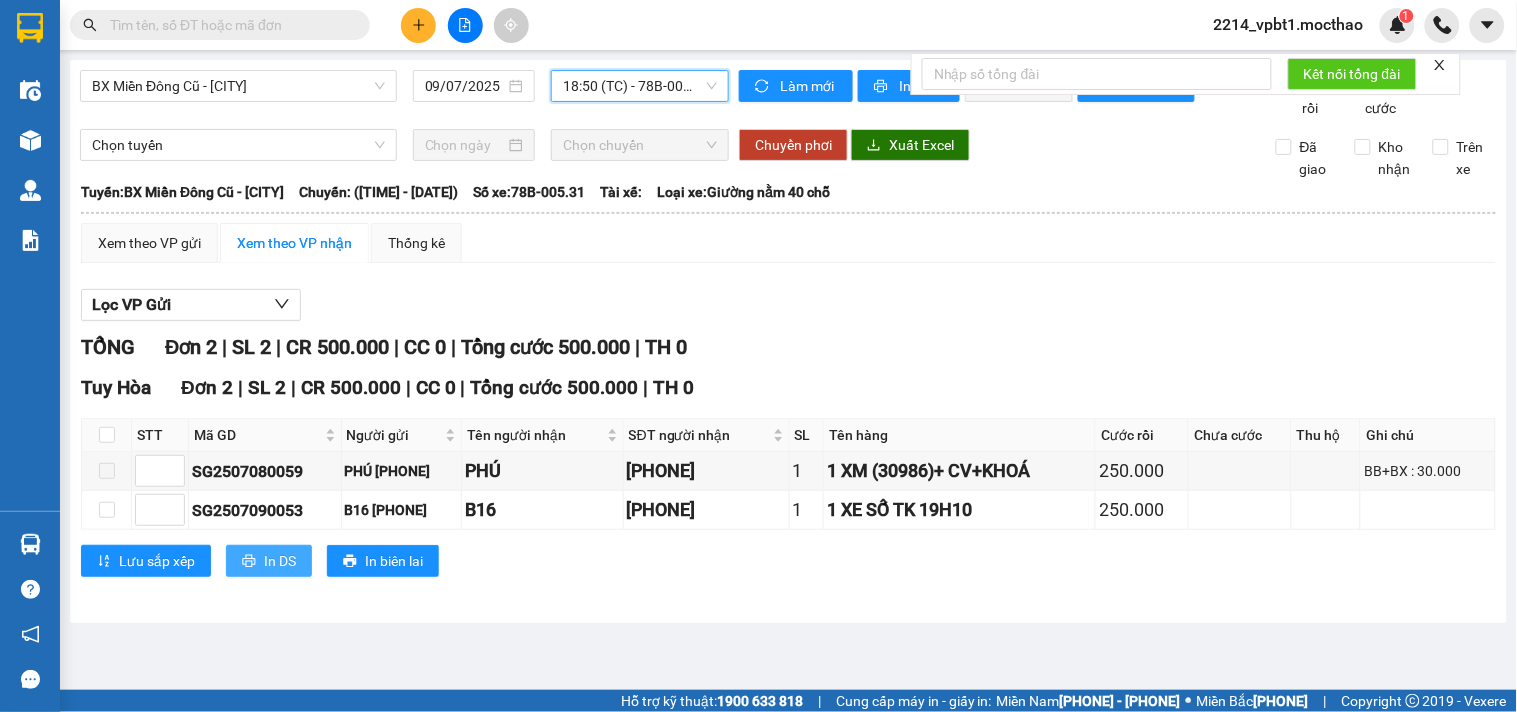 click on "In DS" at bounding box center (269, 561) 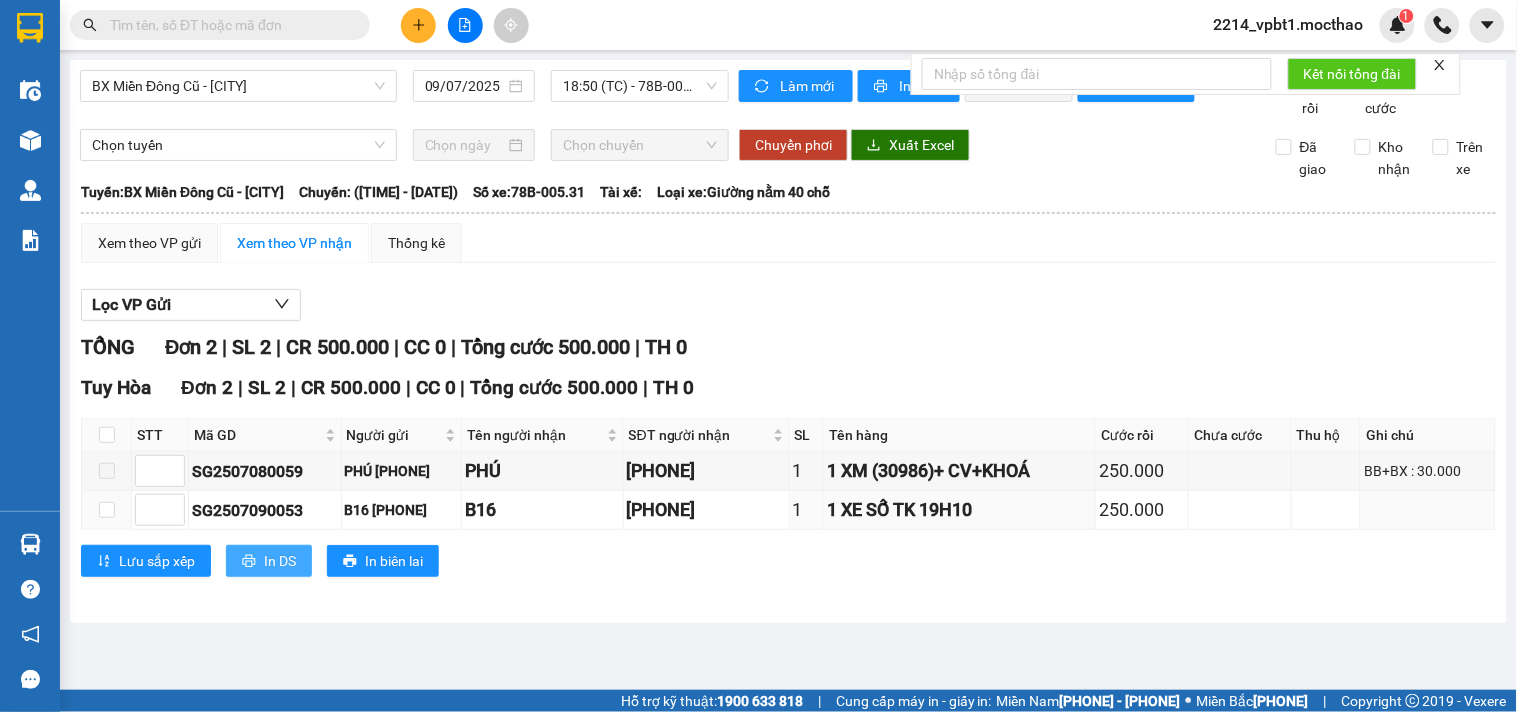 scroll, scrollTop: 0, scrollLeft: 0, axis: both 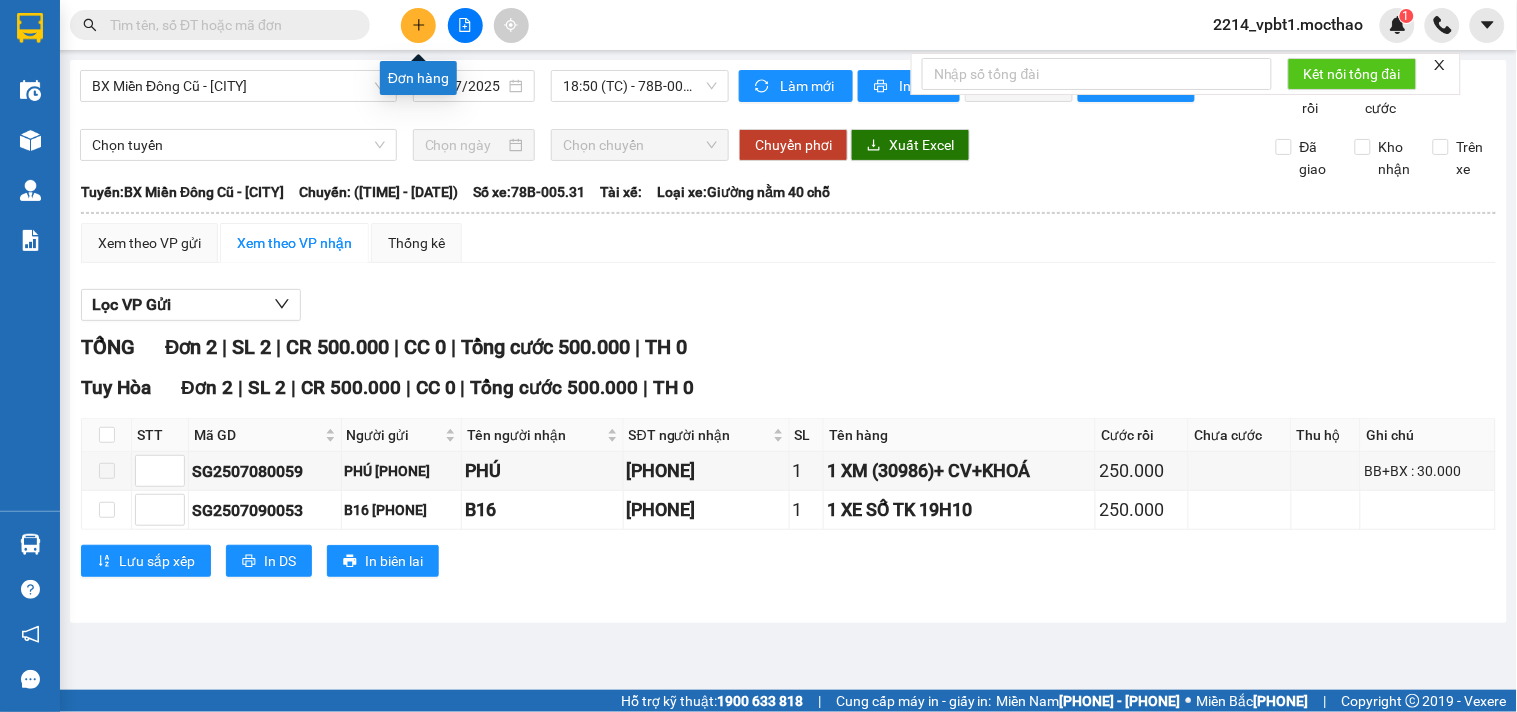 click at bounding box center [419, 25] 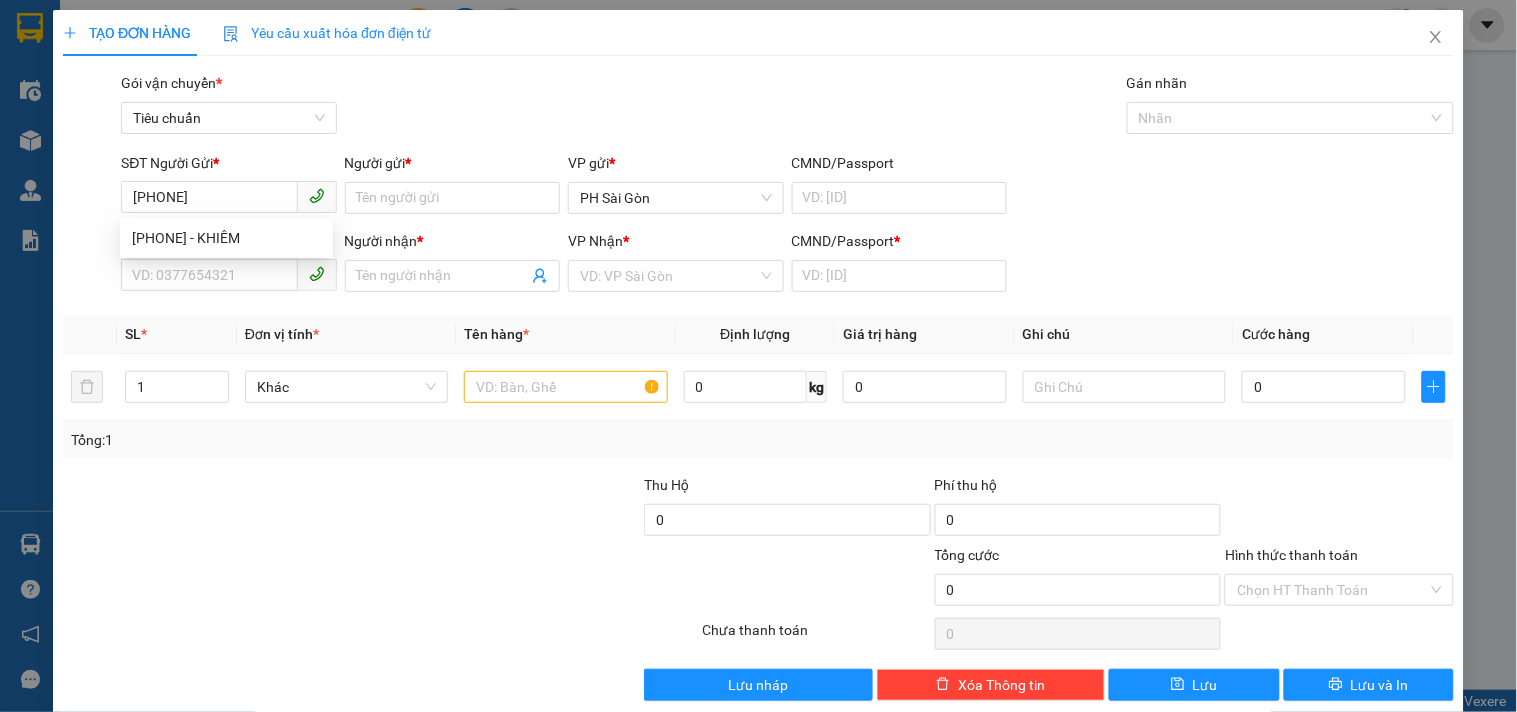 drag, startPoint x: 218, startPoint y: 195, endPoint x: 0, endPoint y: 278, distance: 233.26595 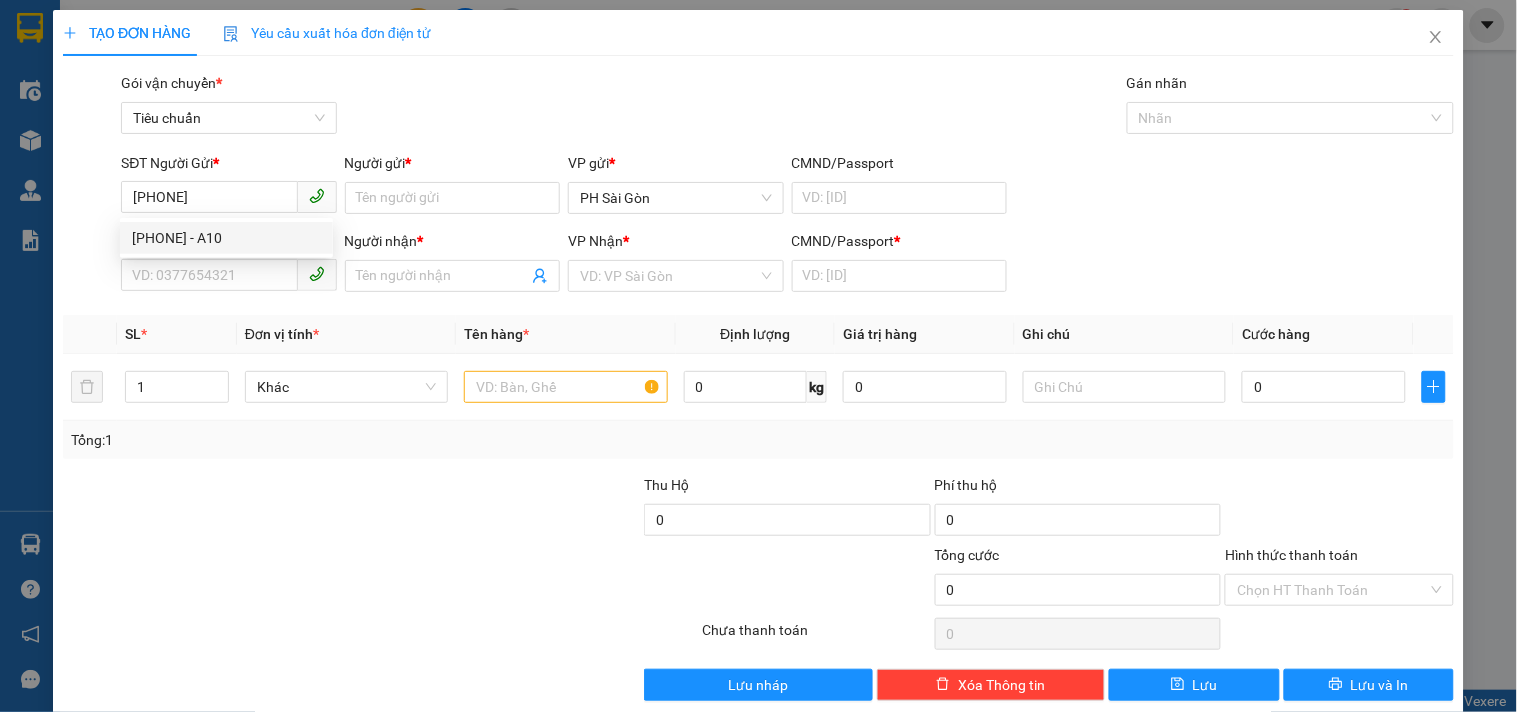 type on "[PHONE]" 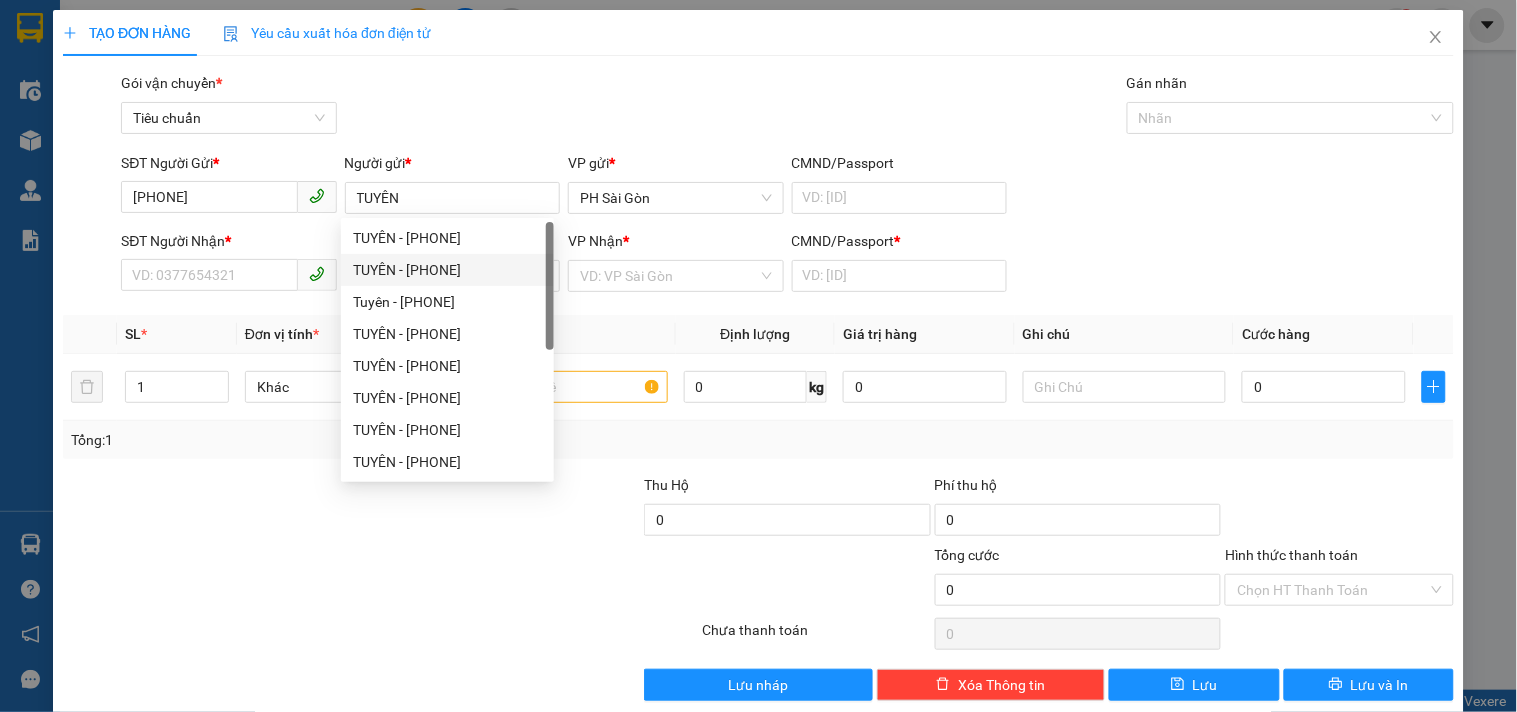 type on "TUYÊN" 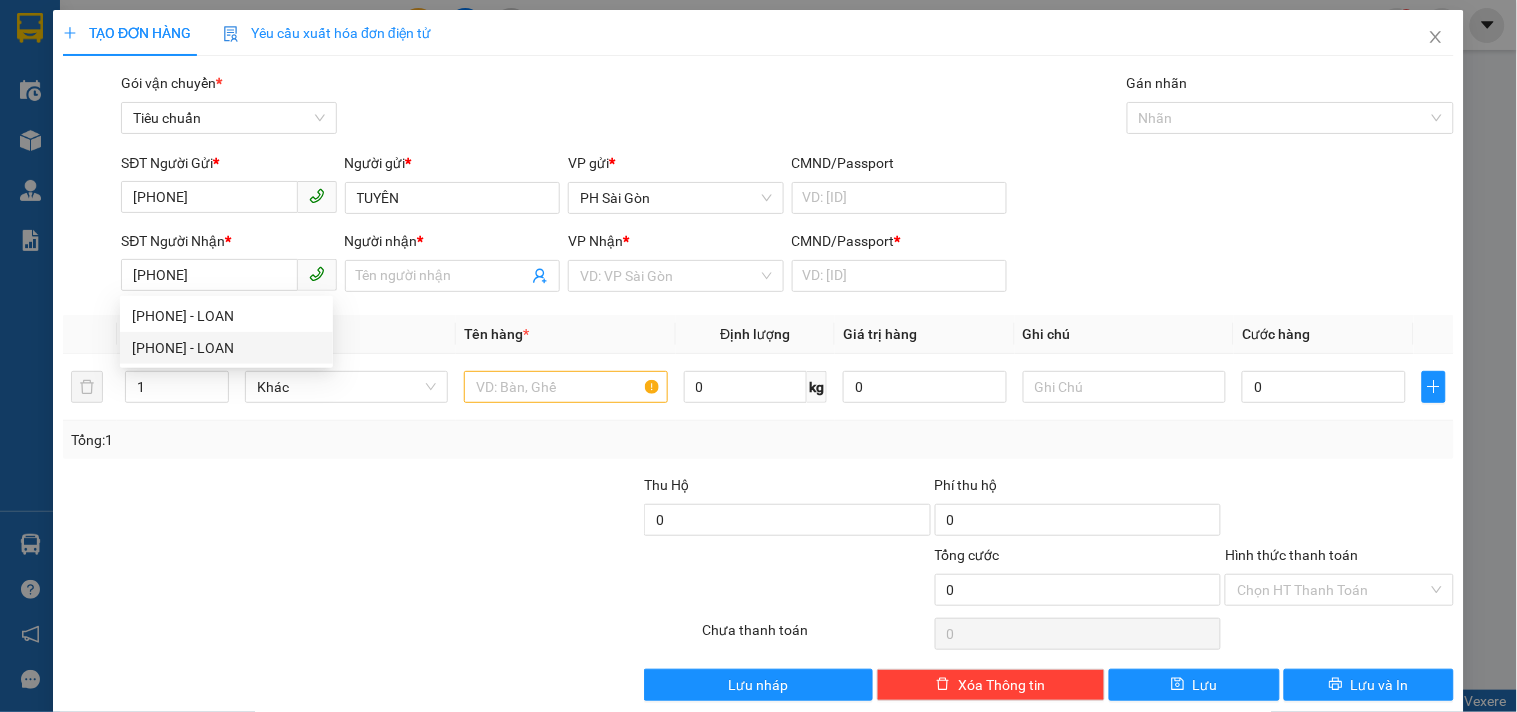 click on "[PHONE] - LOAN" at bounding box center (0, 0) 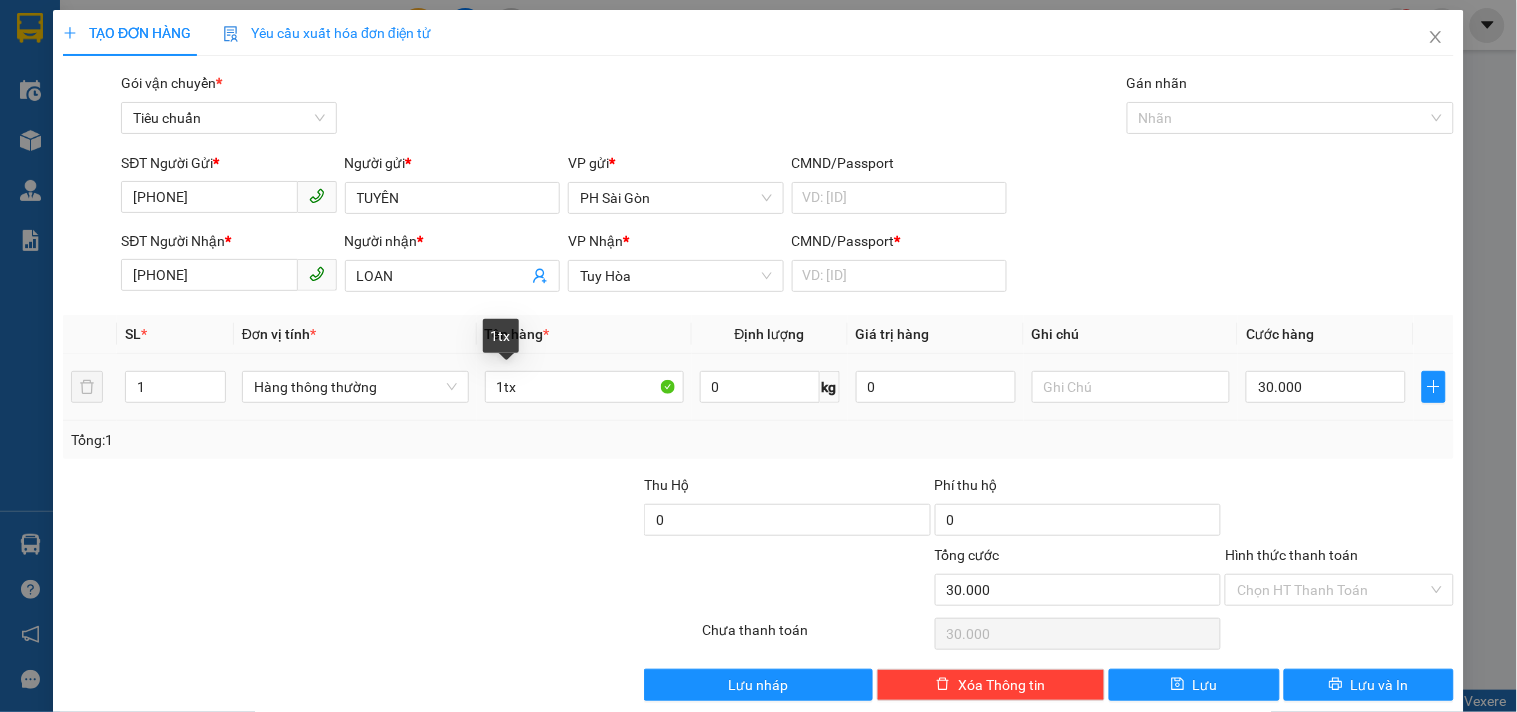 type on "[PHONE]" 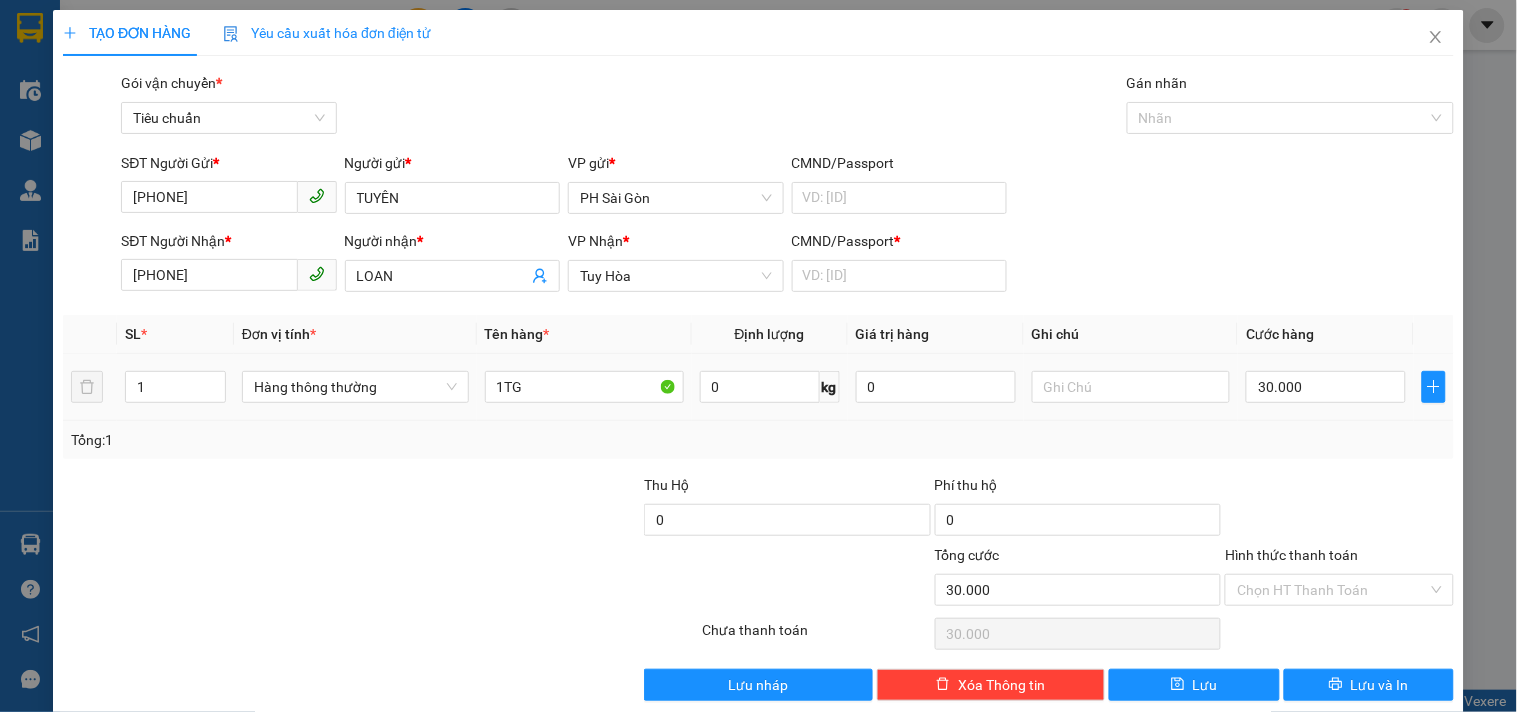 type on "1TG" 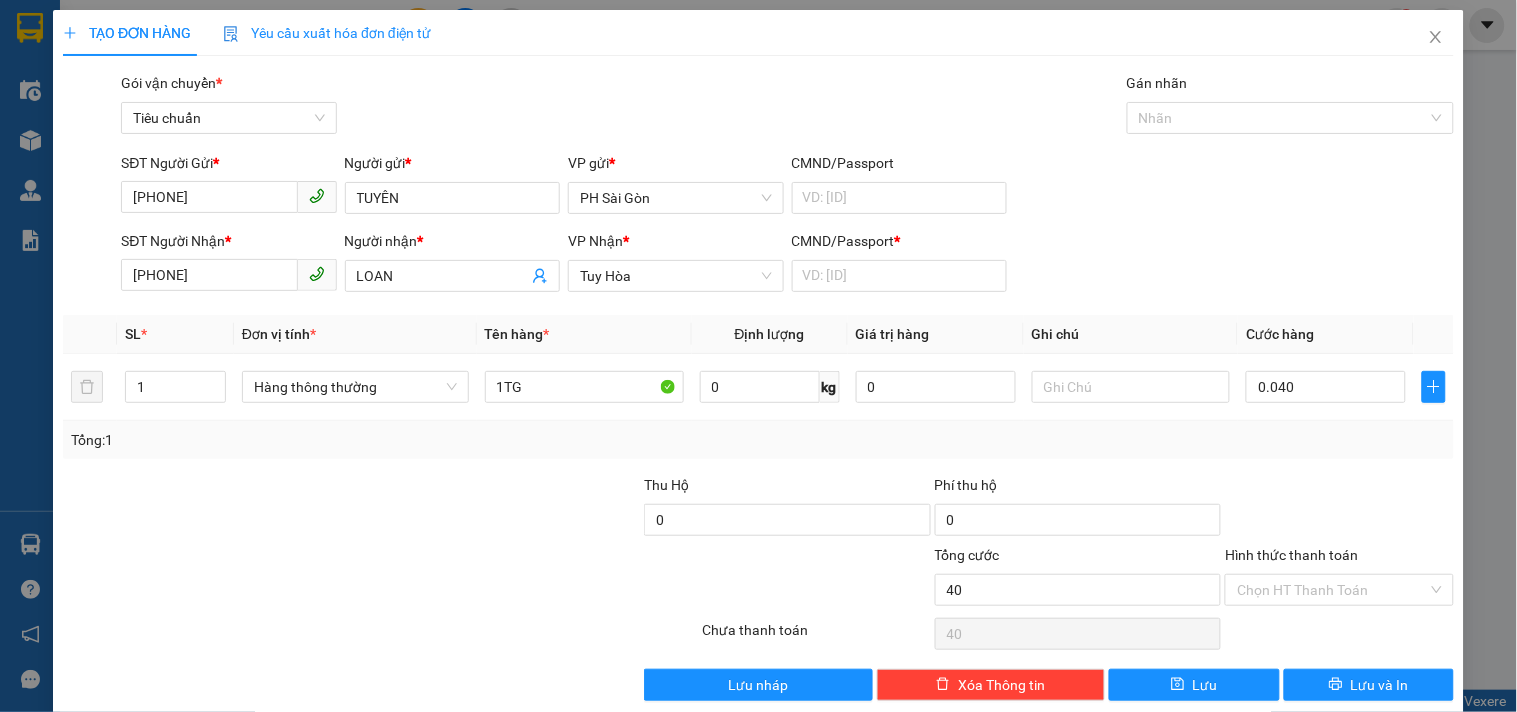 type on "0.040" 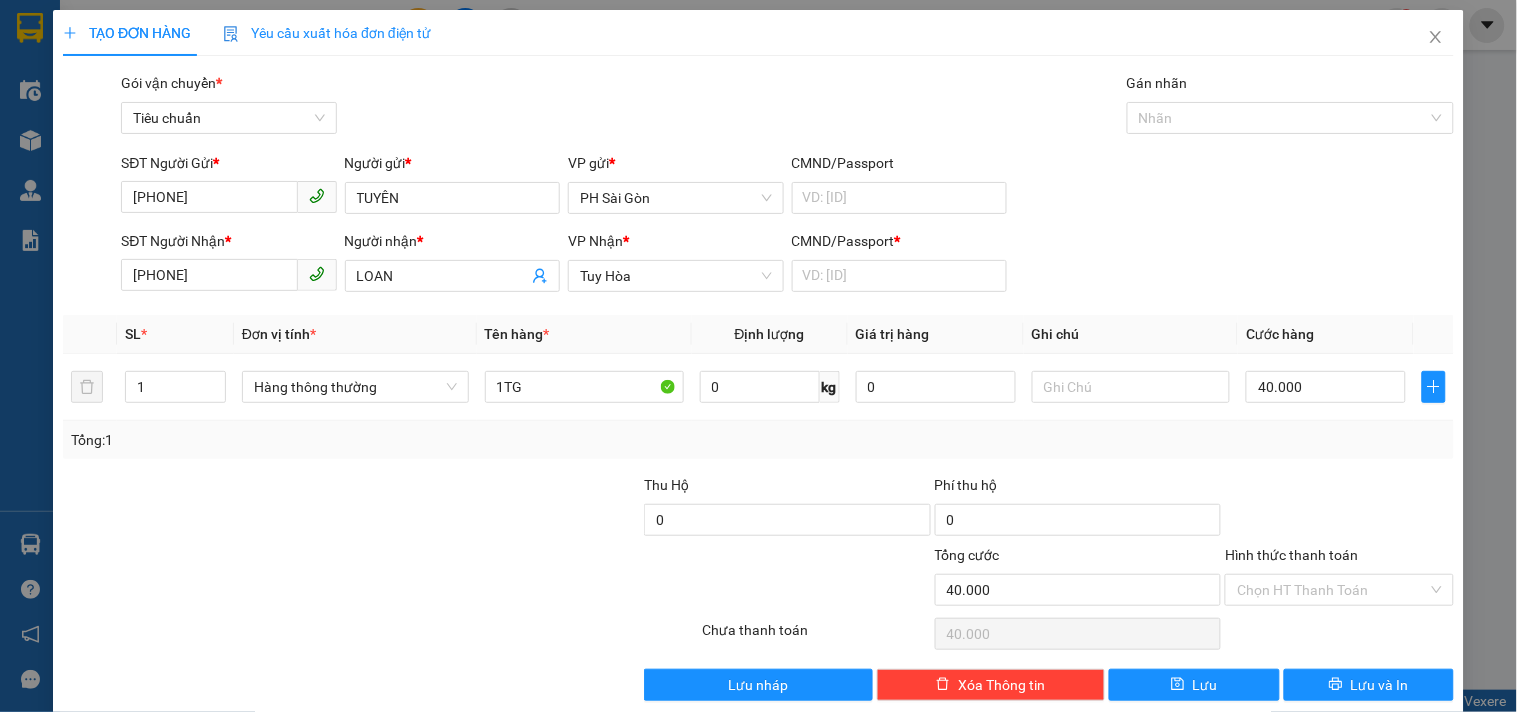 click on "Hình thức thanh toán" at bounding box center (1332, 590) 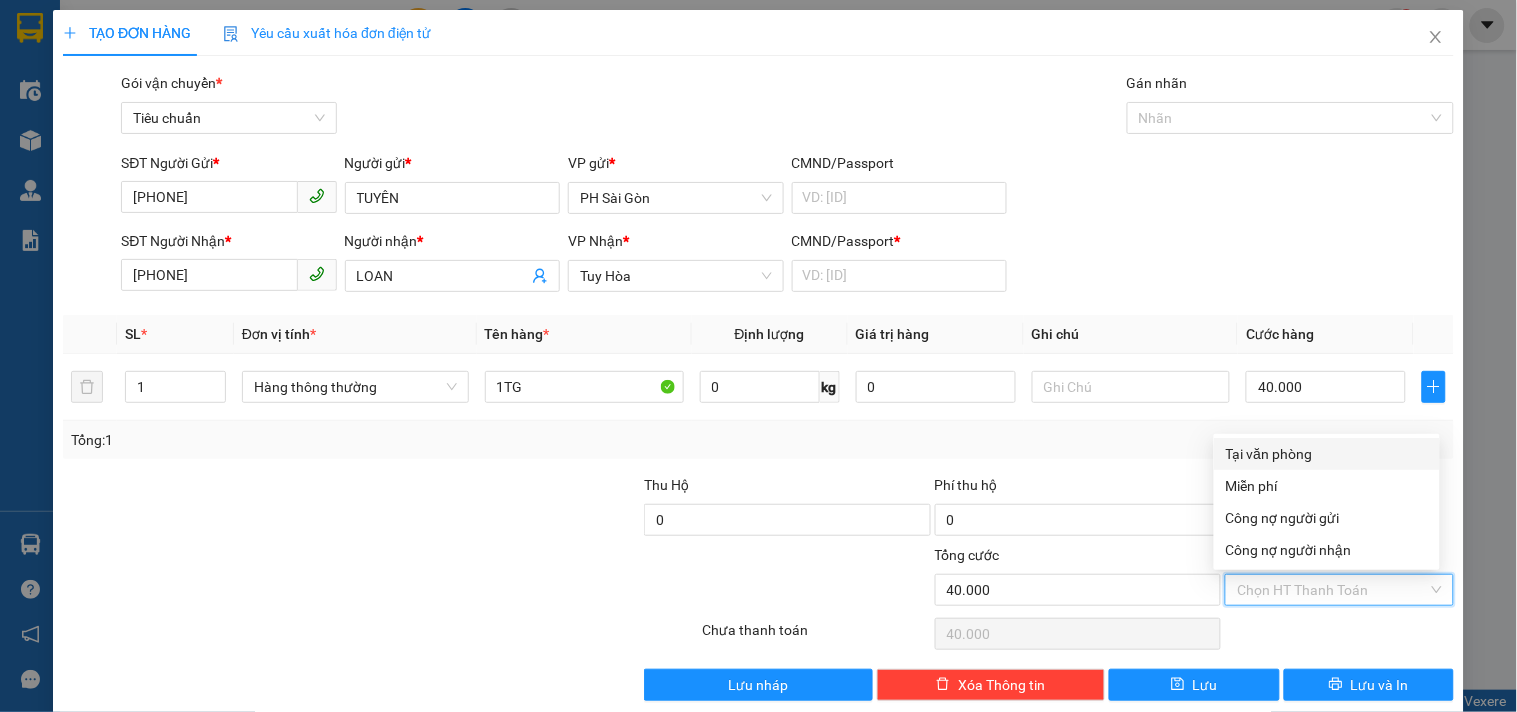 click on "Tại văn phòng" at bounding box center (1327, 454) 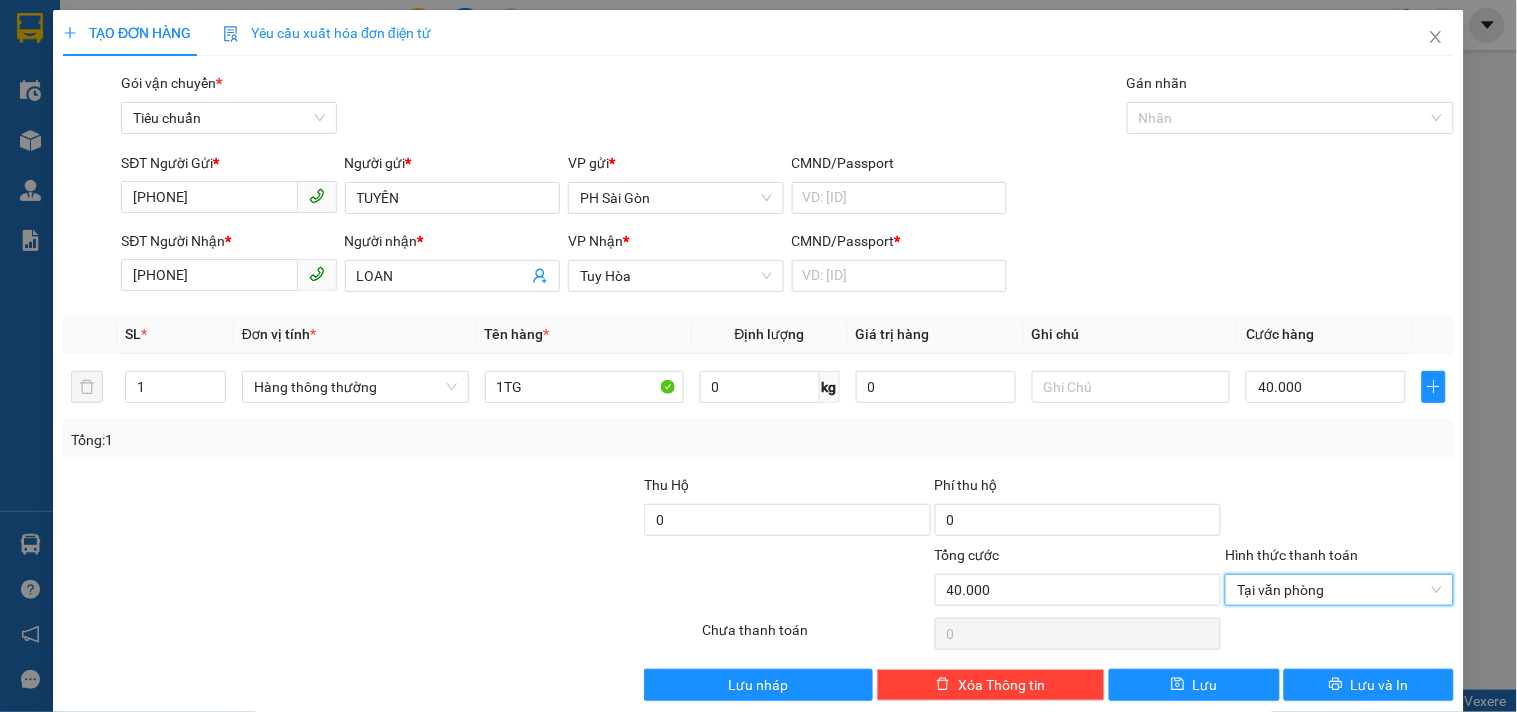 scroll, scrollTop: 27, scrollLeft: 0, axis: vertical 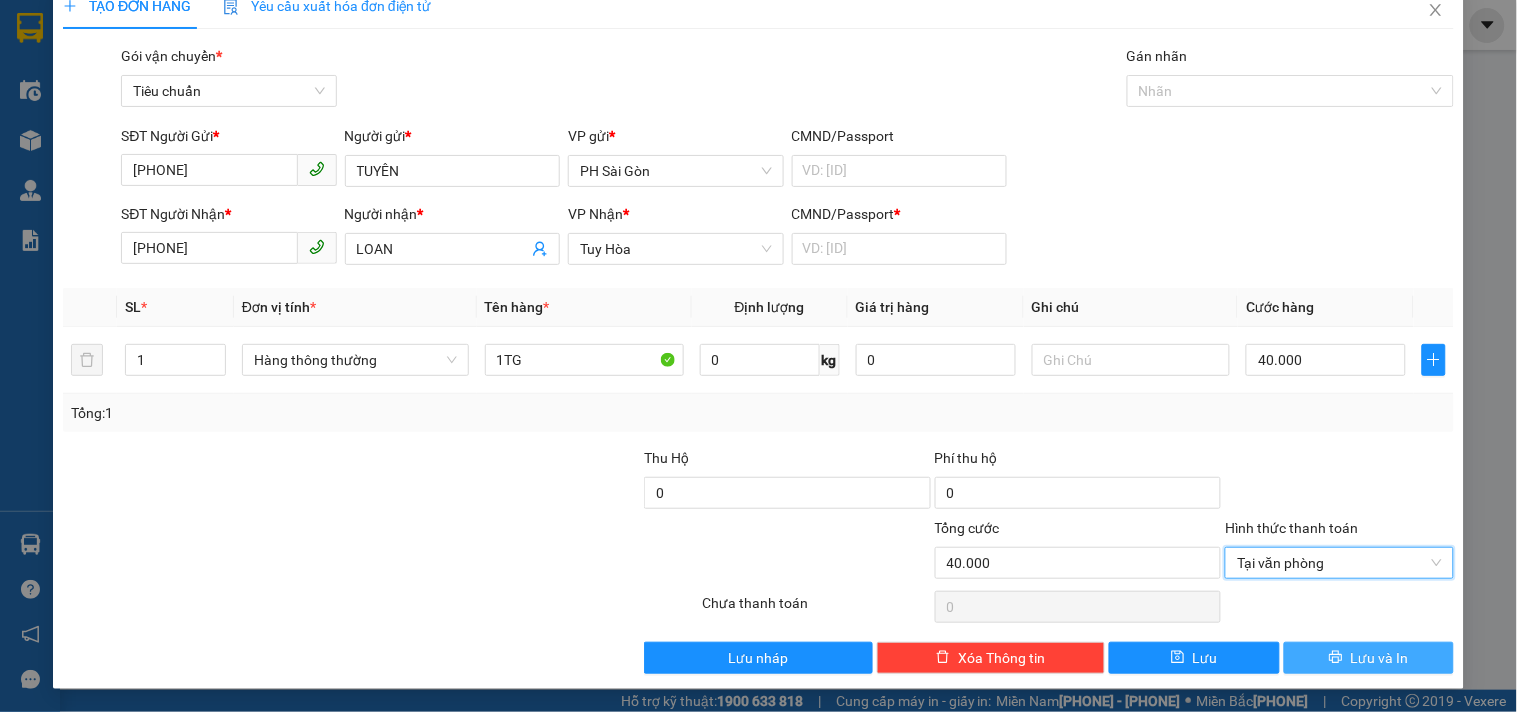 click on "Lưu và In" at bounding box center [1380, 658] 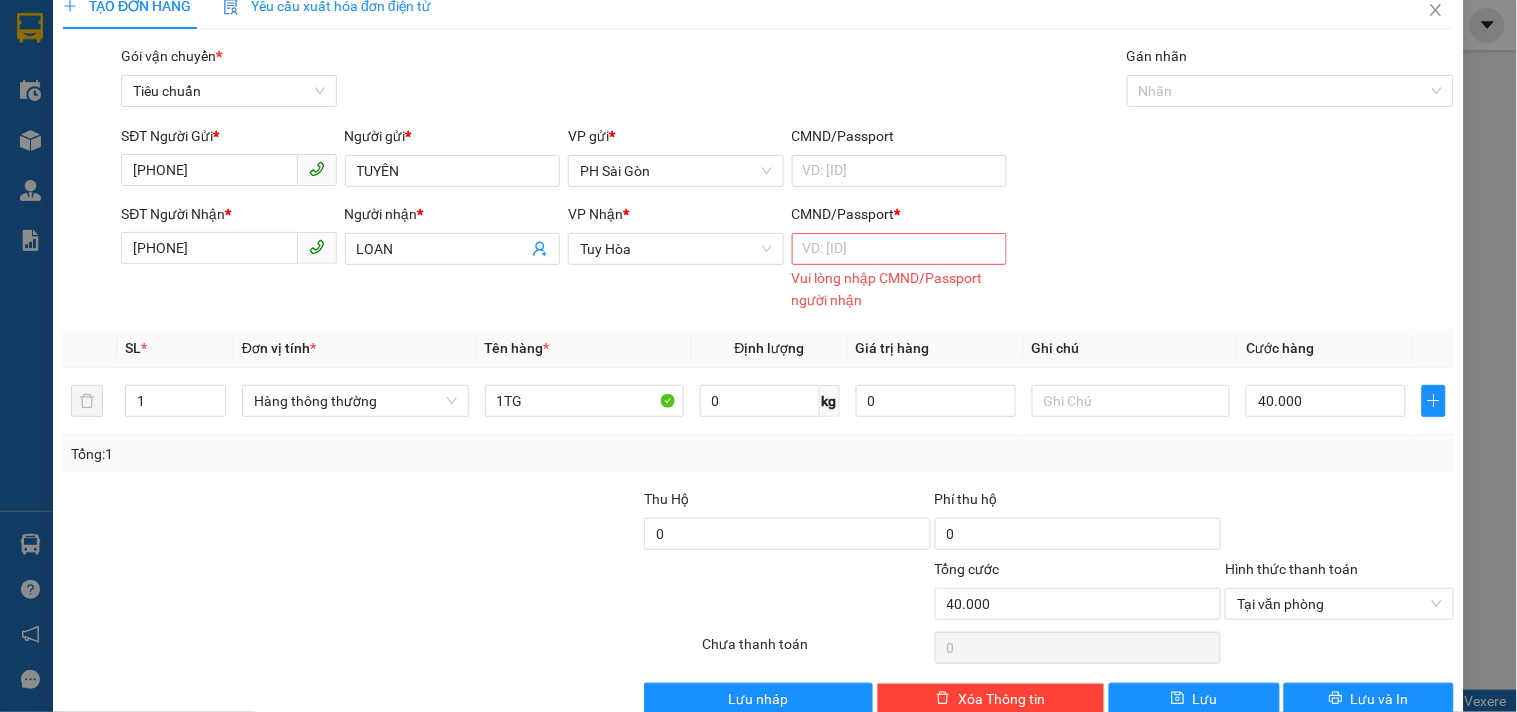 click on "CMND/Passport  *" at bounding box center (899, 249) 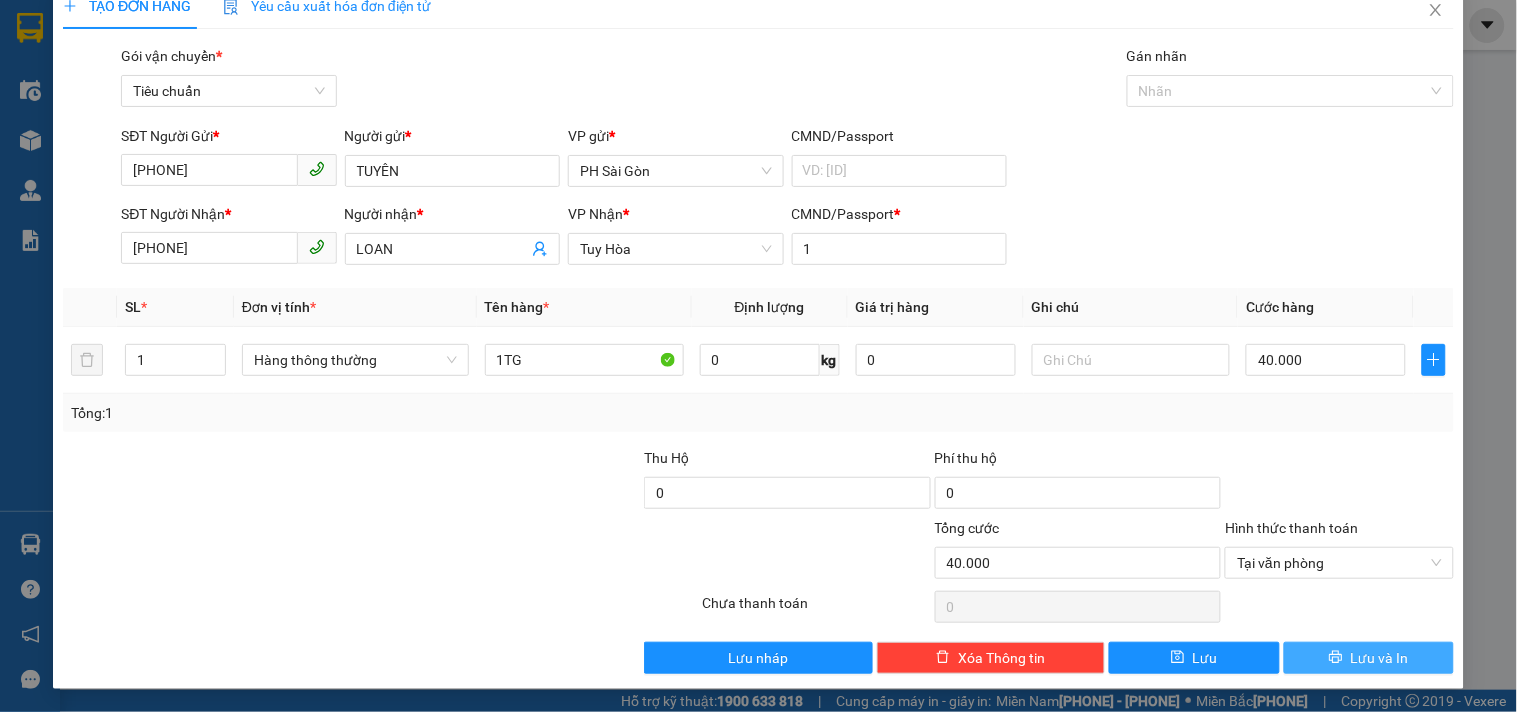 type on "1" 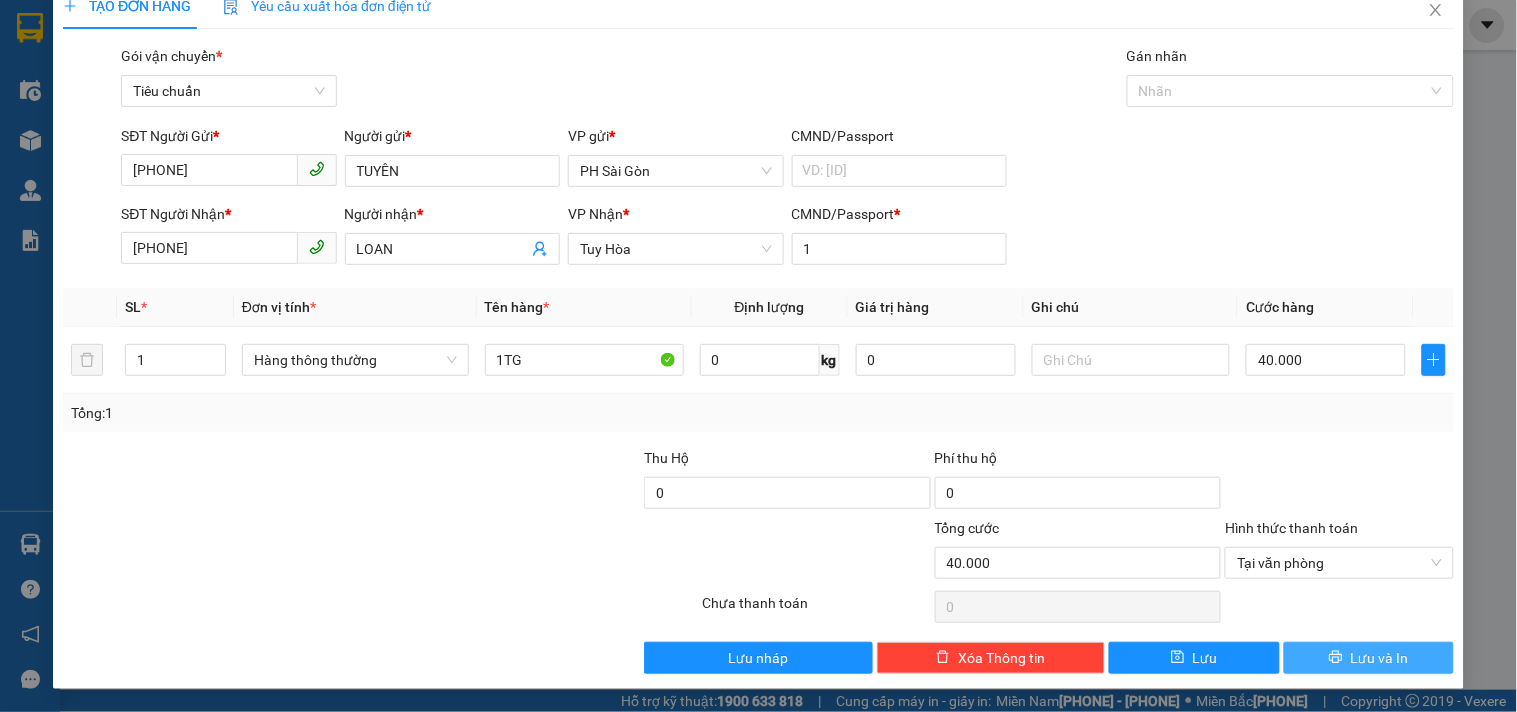 click on "Lưu và In" at bounding box center [1369, 658] 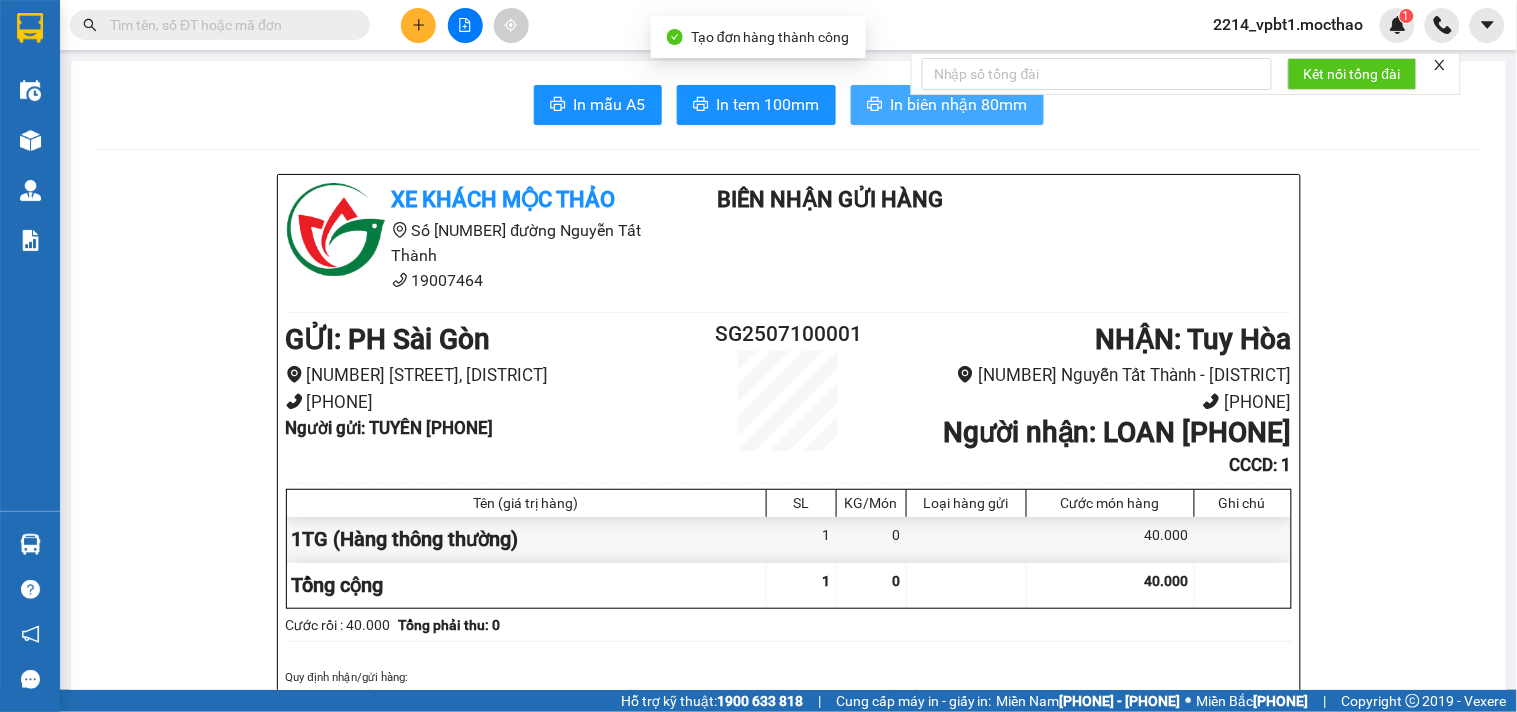 click on "In biên nhận 80mm" at bounding box center (959, 104) 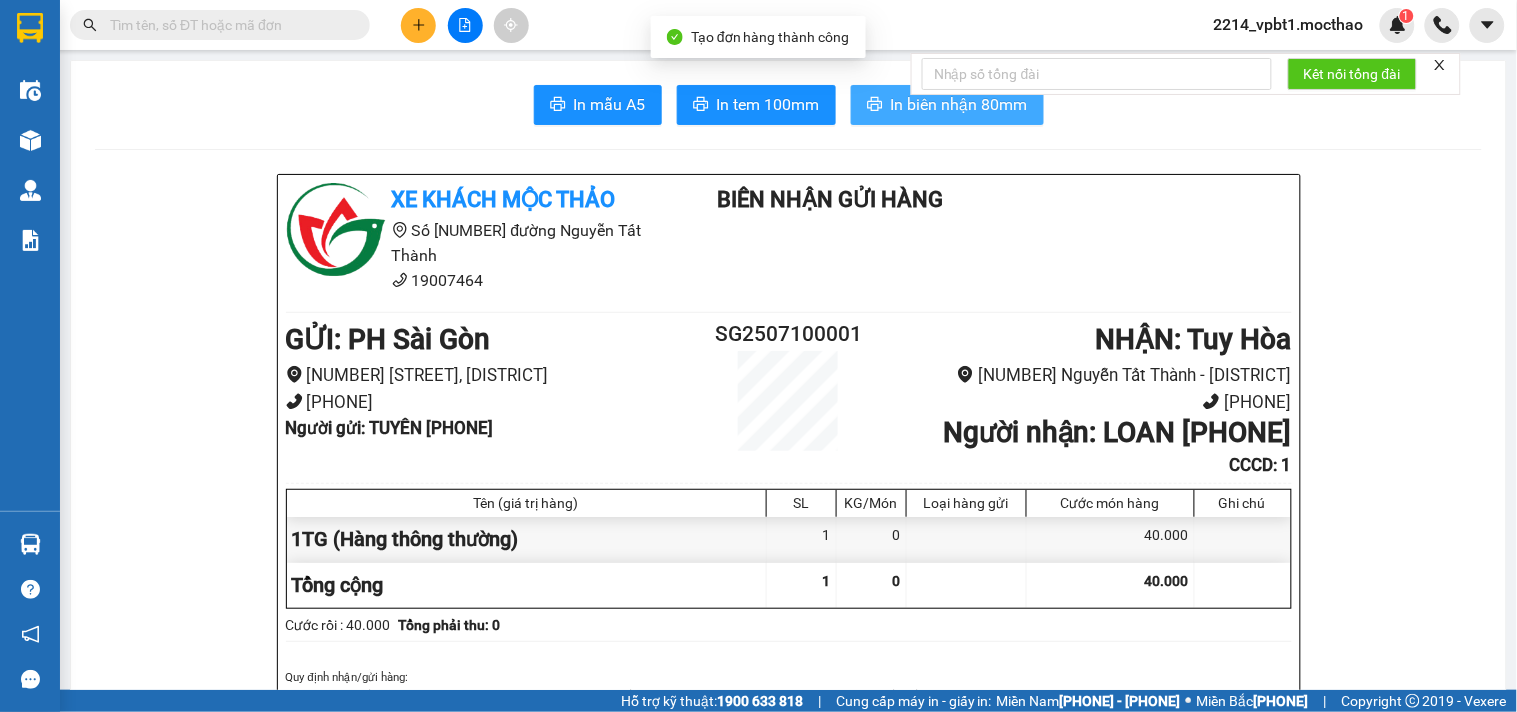 scroll, scrollTop: 0, scrollLeft: 0, axis: both 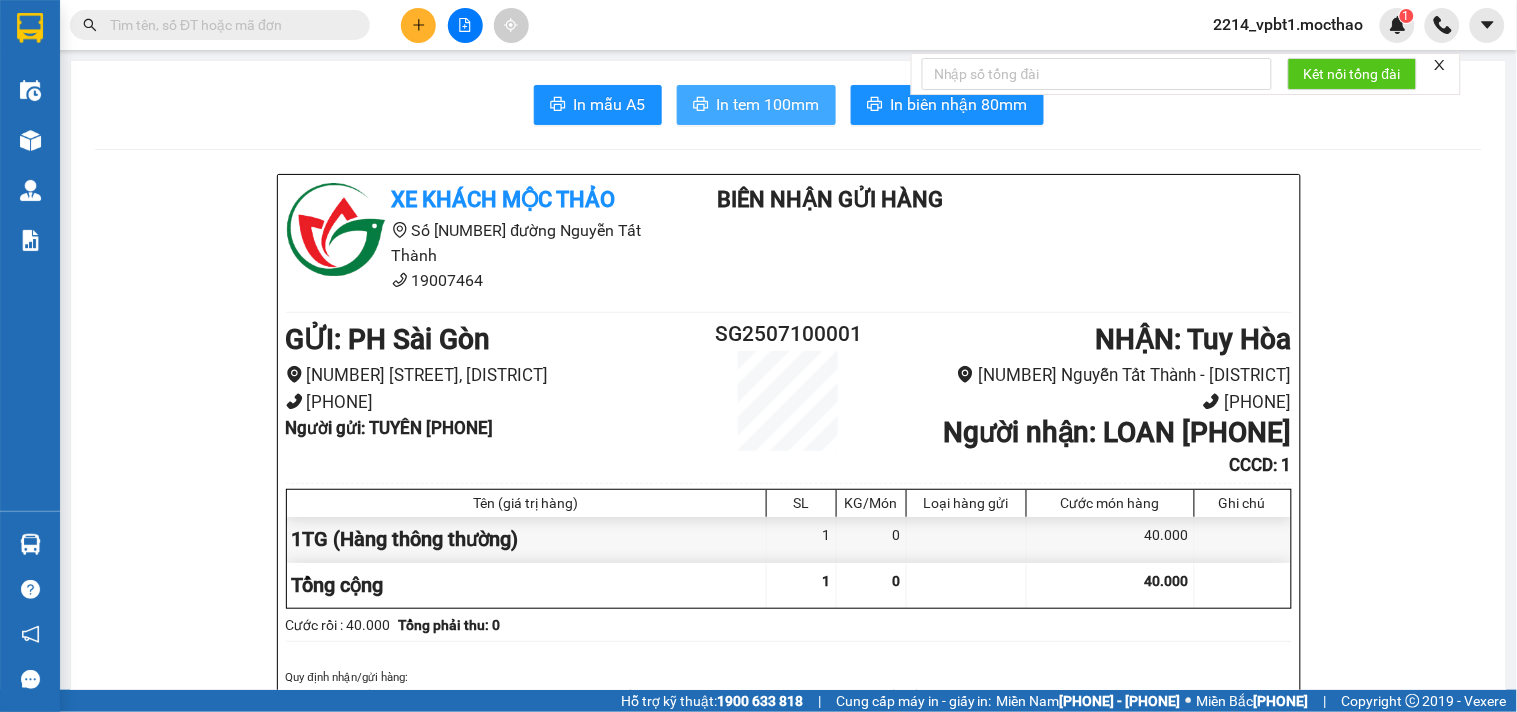 click on "In tem 100mm" at bounding box center [610, 104] 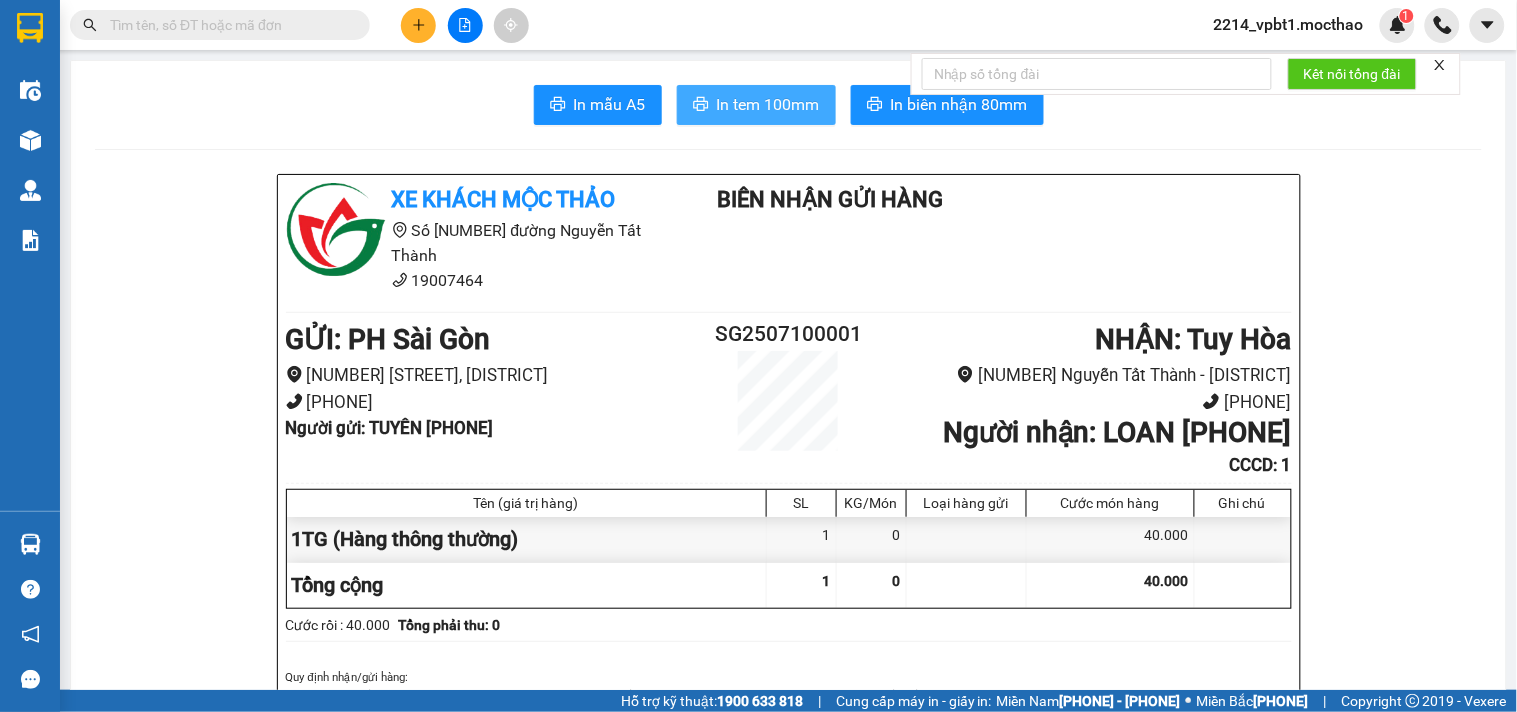 scroll, scrollTop: 0, scrollLeft: 0, axis: both 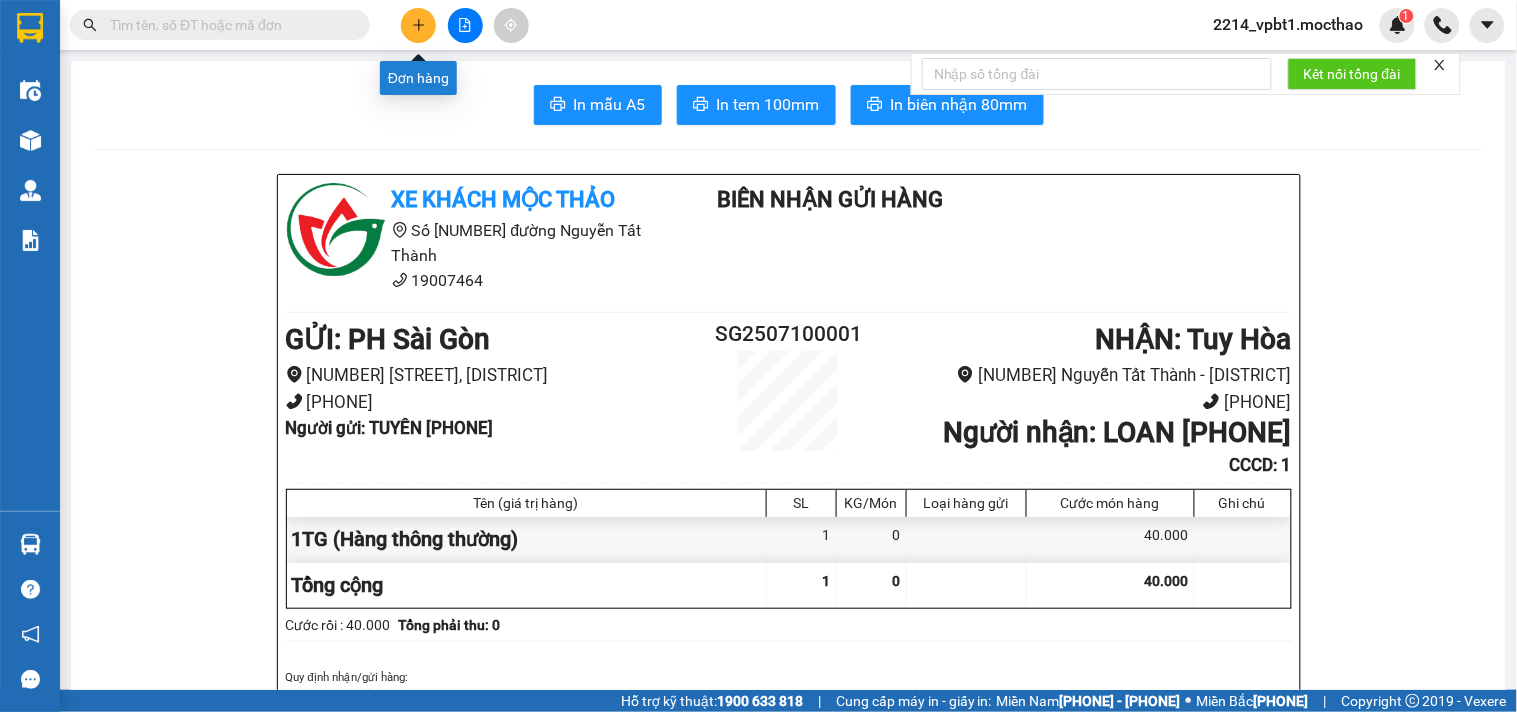 click at bounding box center (419, 25) 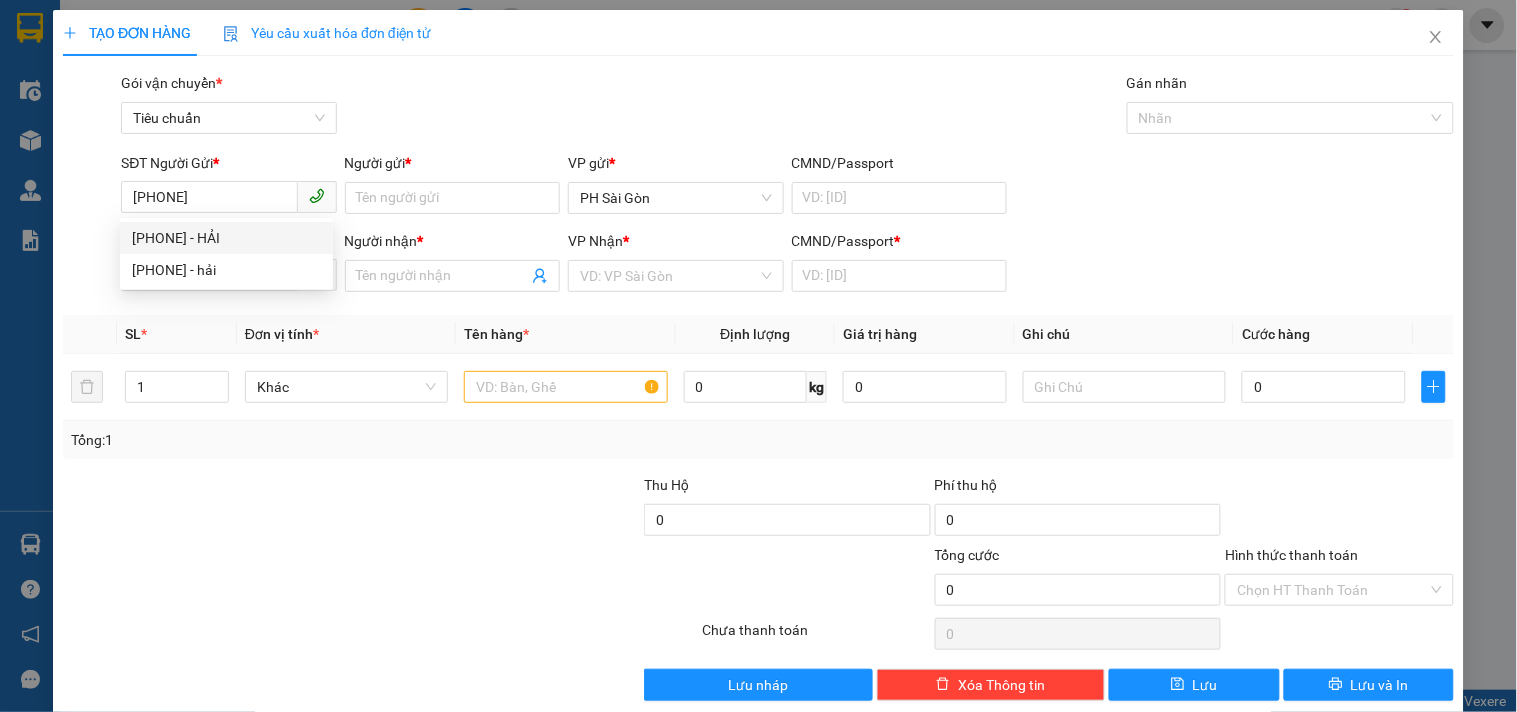 click on "[PHONE] - HẢI" at bounding box center [226, 238] 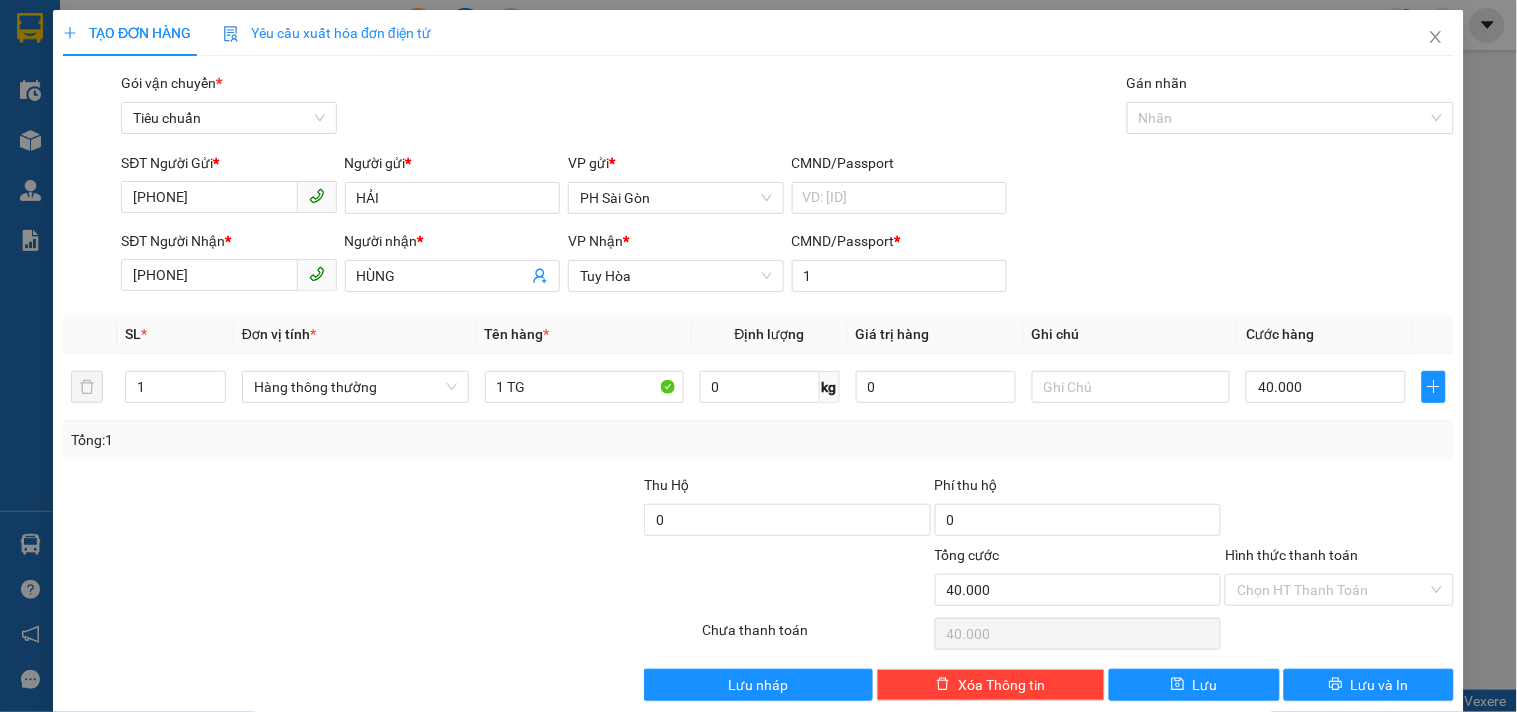 scroll, scrollTop: 27, scrollLeft: 0, axis: vertical 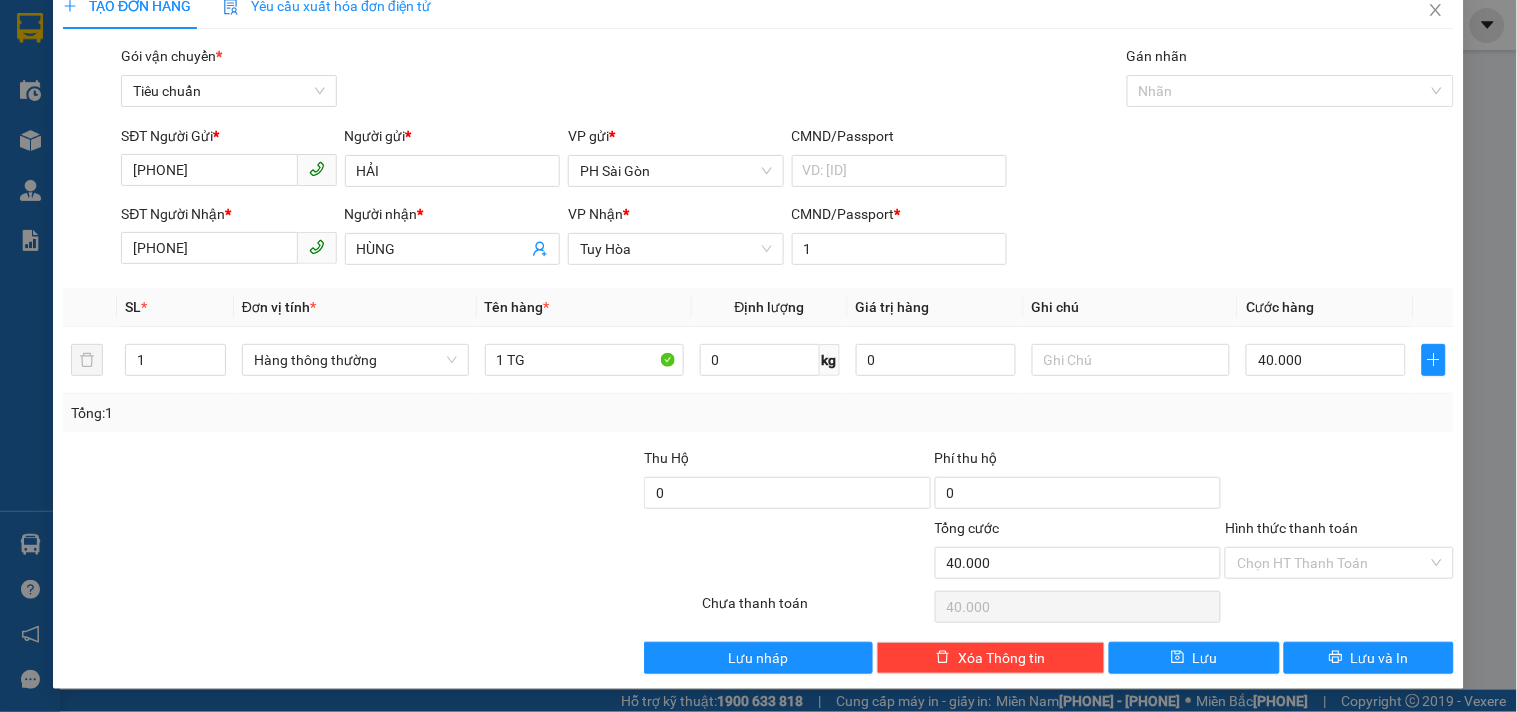 type on "[PHONE]" 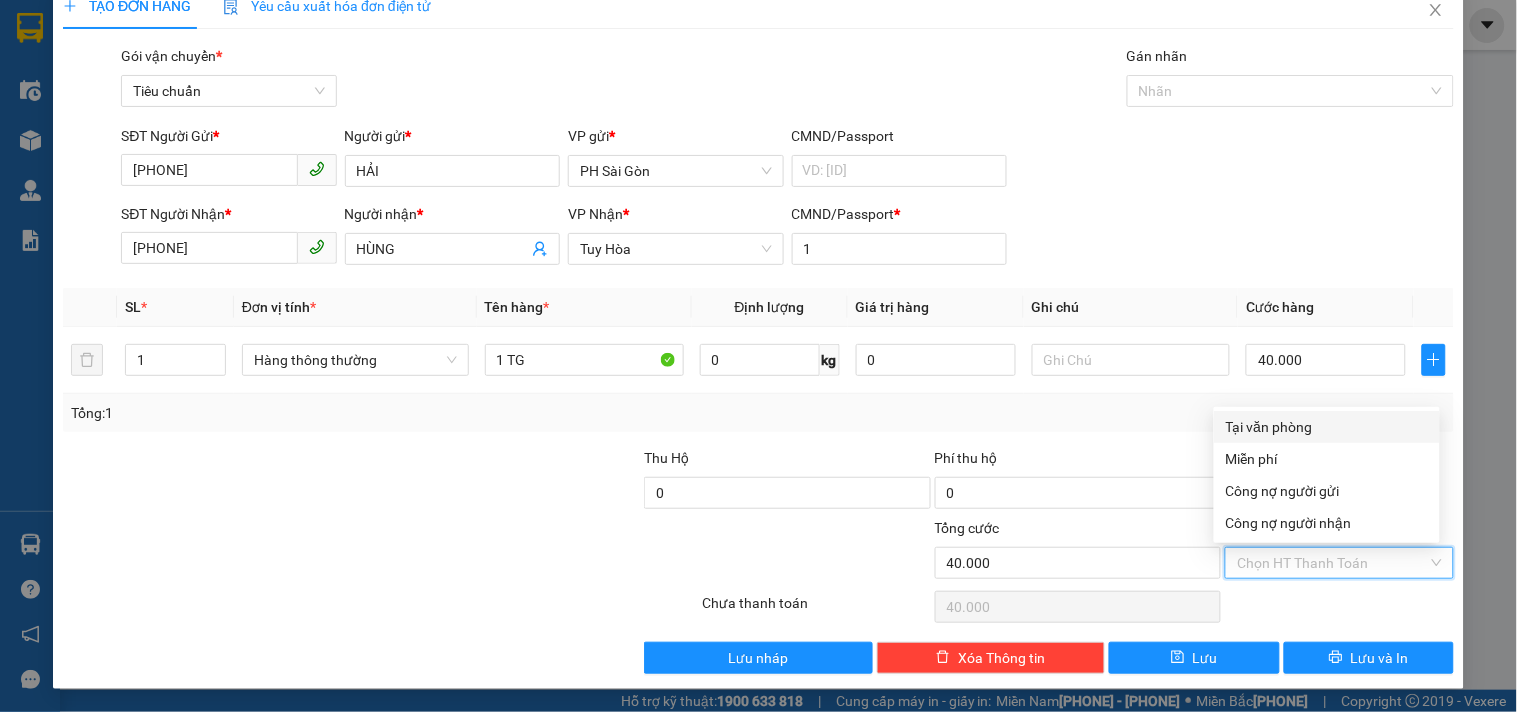 click on "Tại văn phòng" at bounding box center [1327, 427] 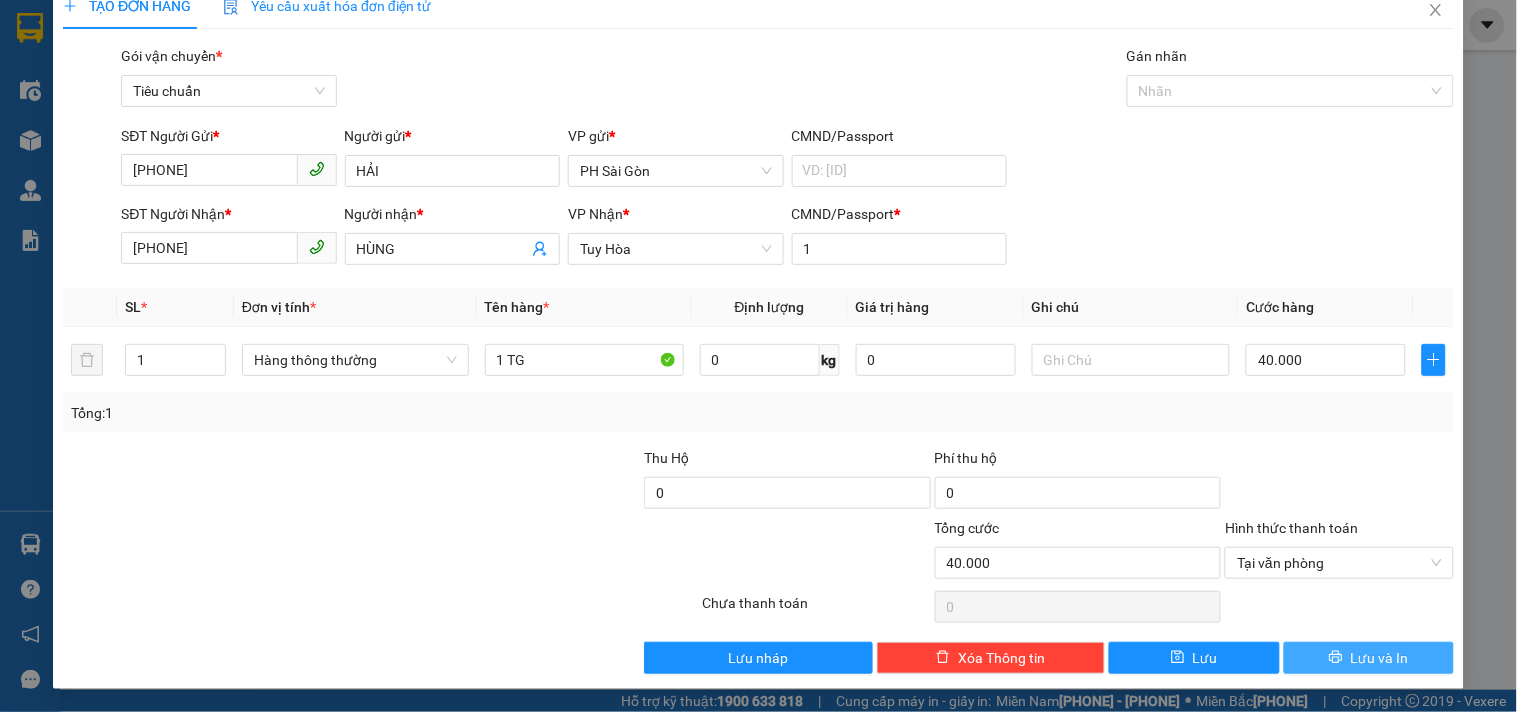click on "Lưu và In" at bounding box center [1380, 658] 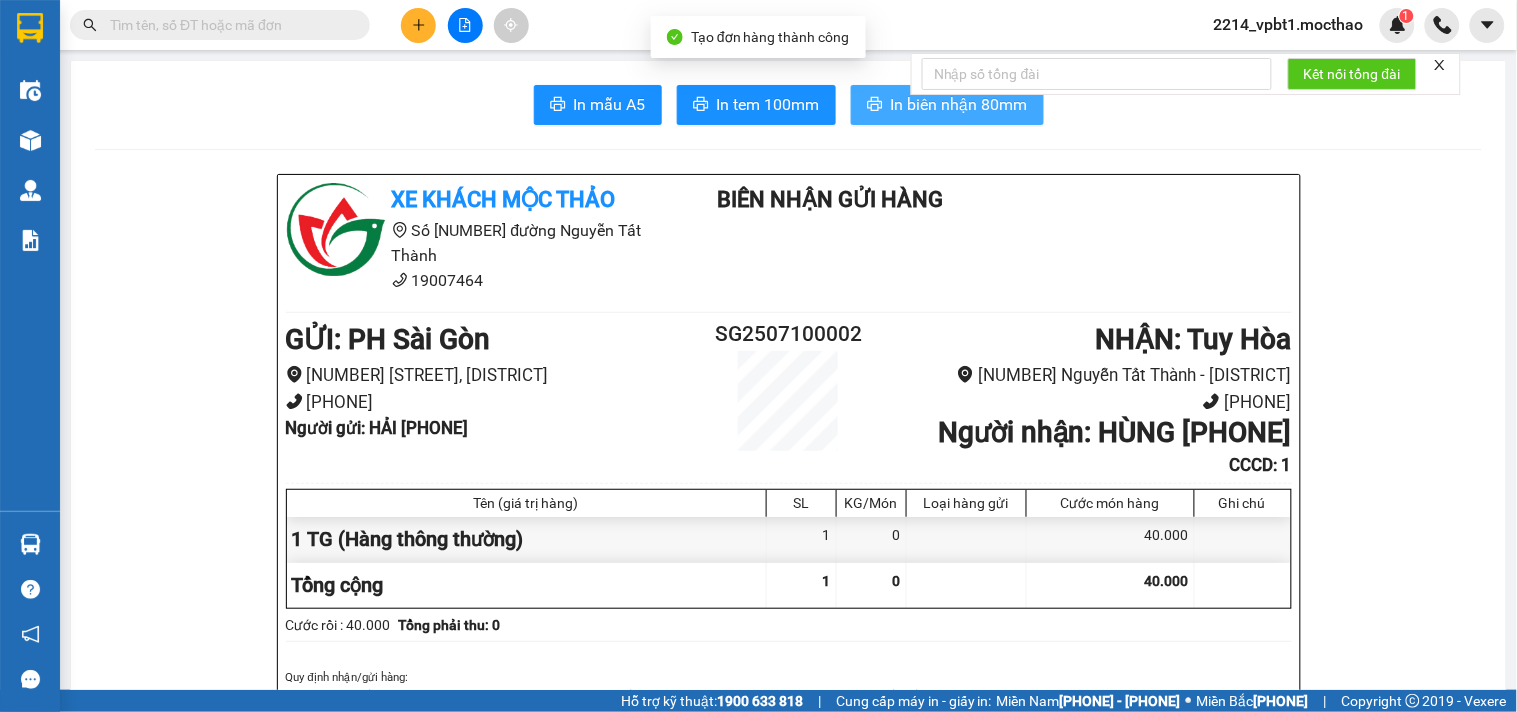 click on "In biên nhận 80mm" at bounding box center (959, 104) 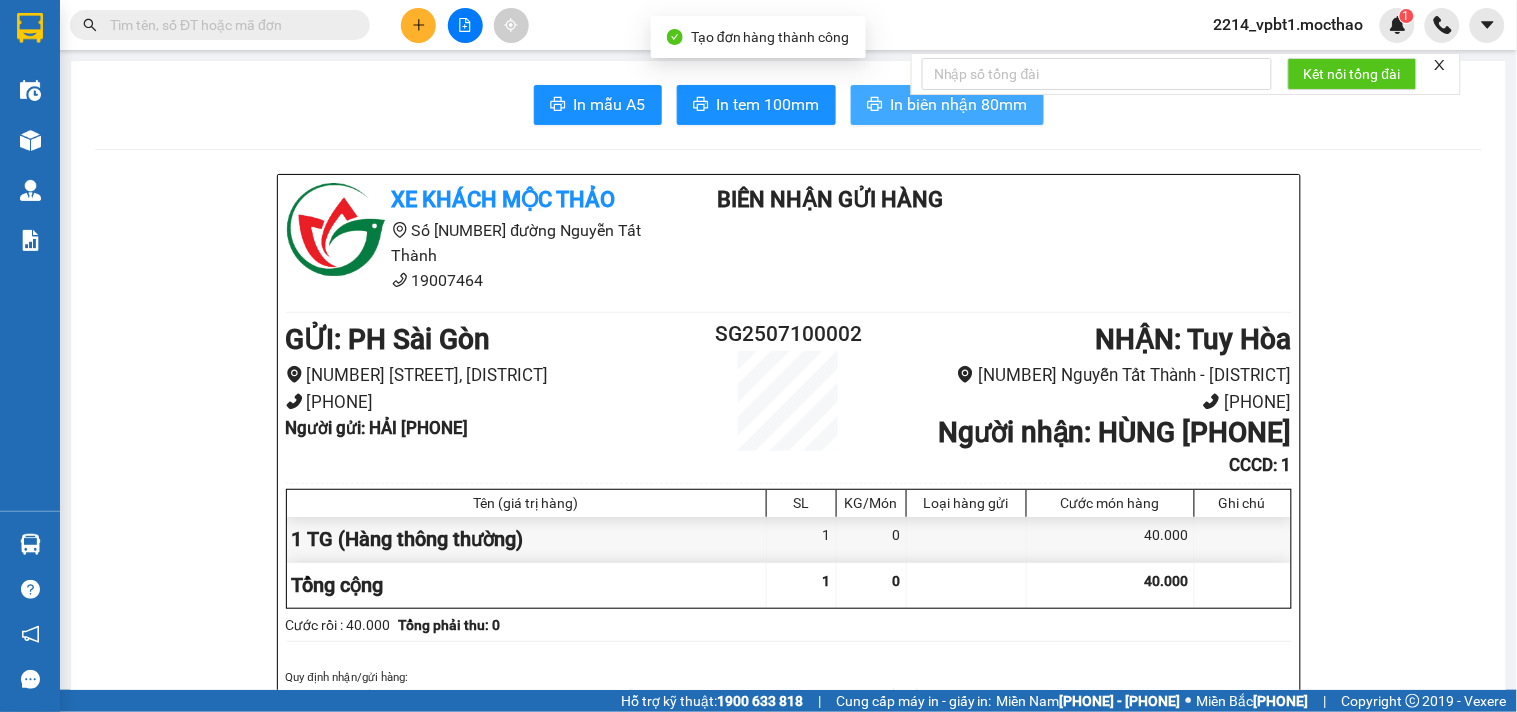 scroll, scrollTop: 0, scrollLeft: 0, axis: both 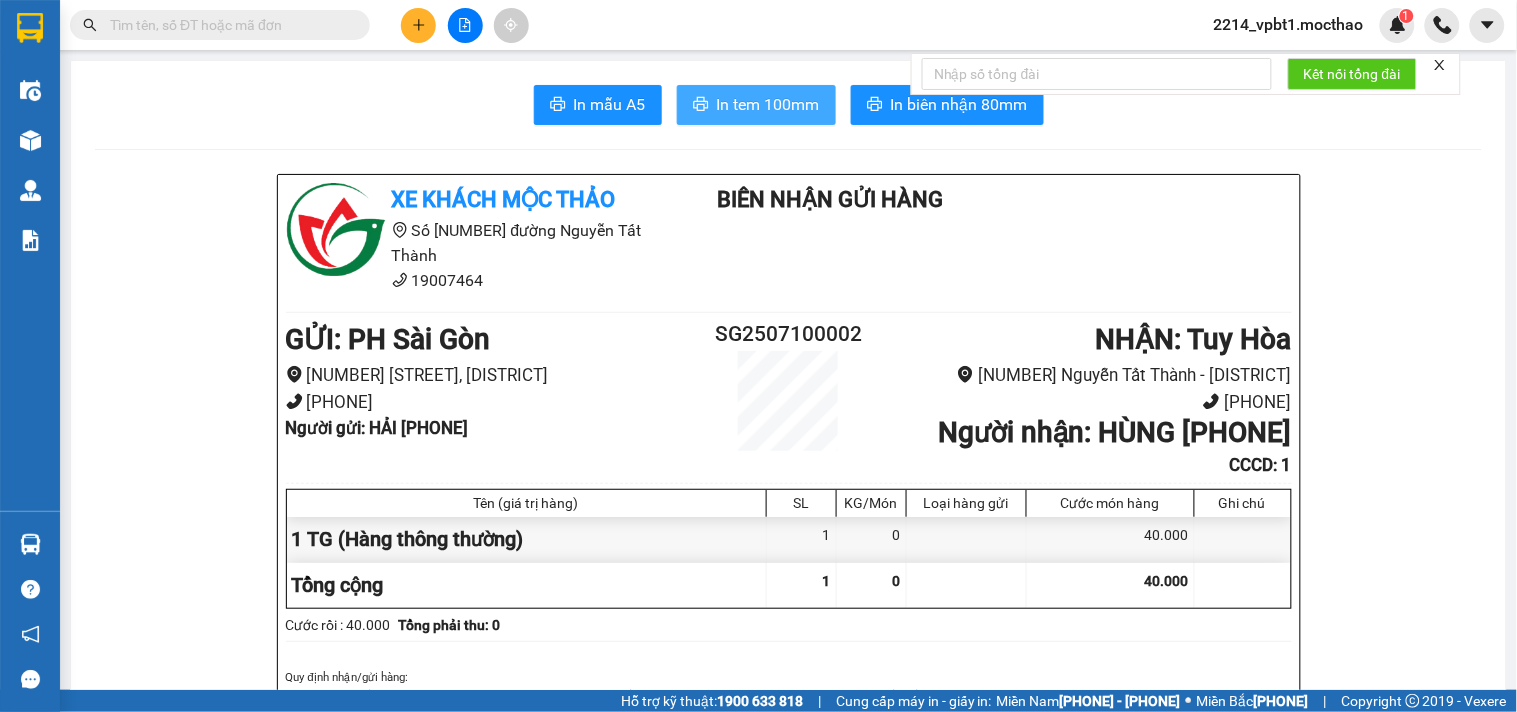 click on "In tem 100mm" at bounding box center (610, 104) 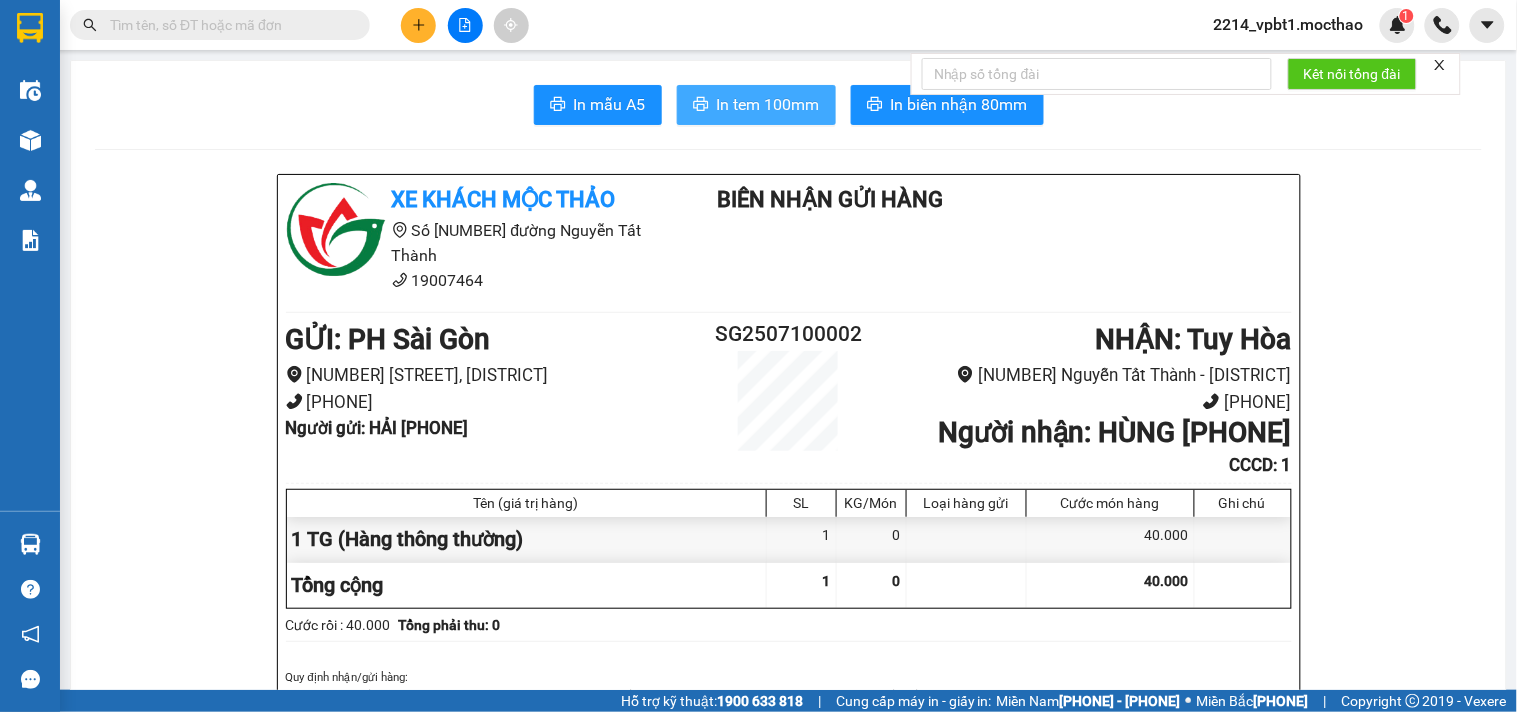 scroll, scrollTop: 0, scrollLeft: 0, axis: both 